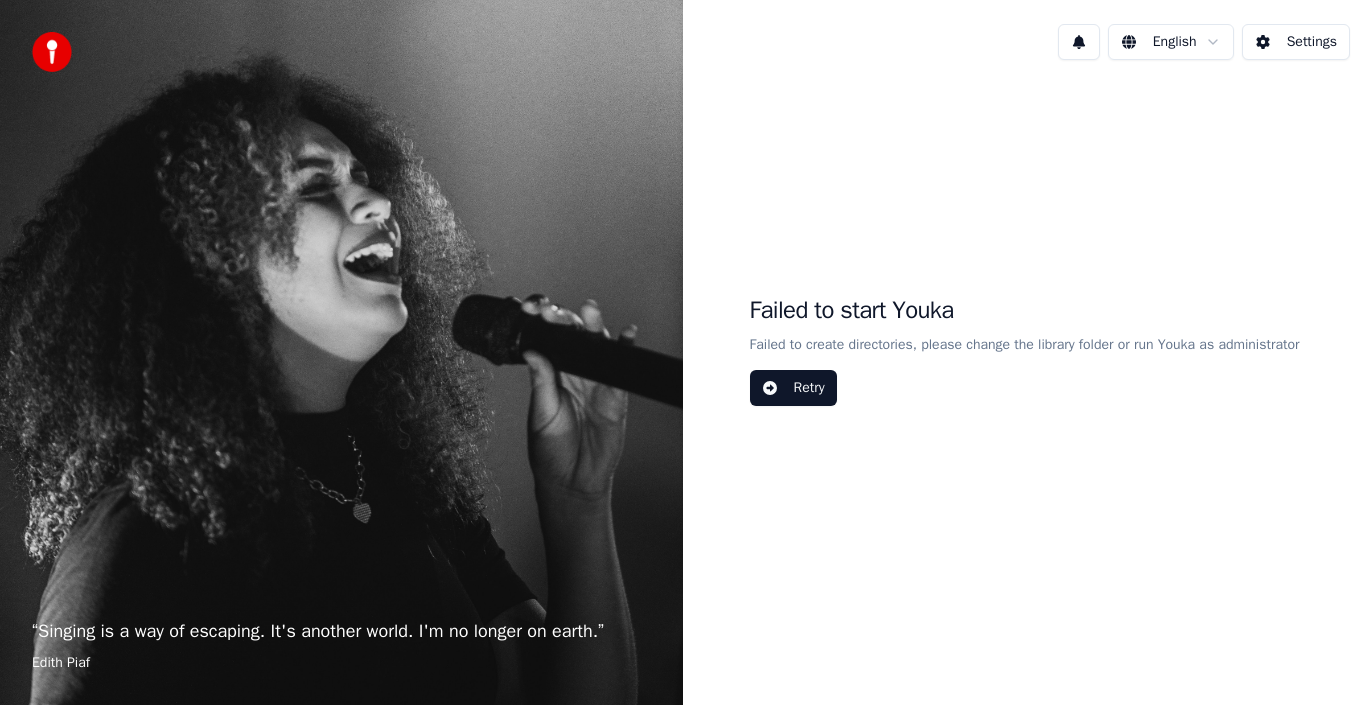 scroll, scrollTop: 0, scrollLeft: 0, axis: both 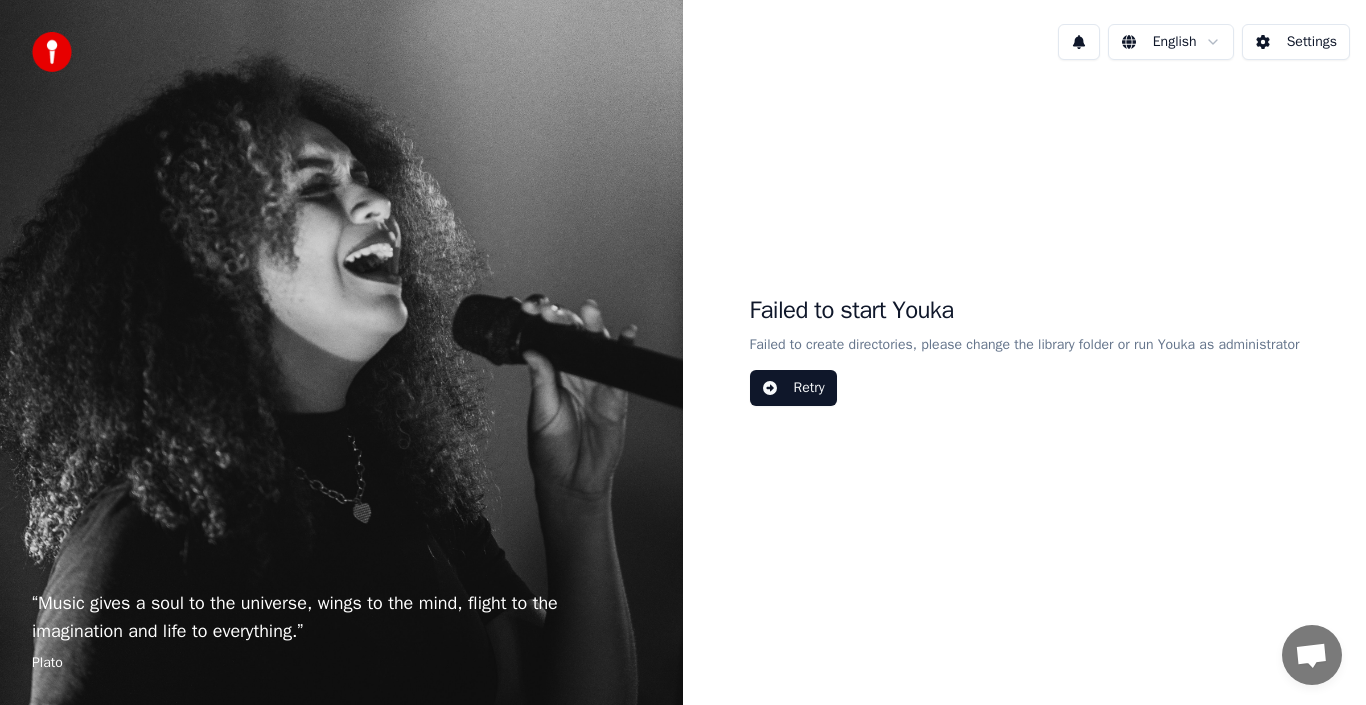 click on "Retry" at bounding box center (793, 388) 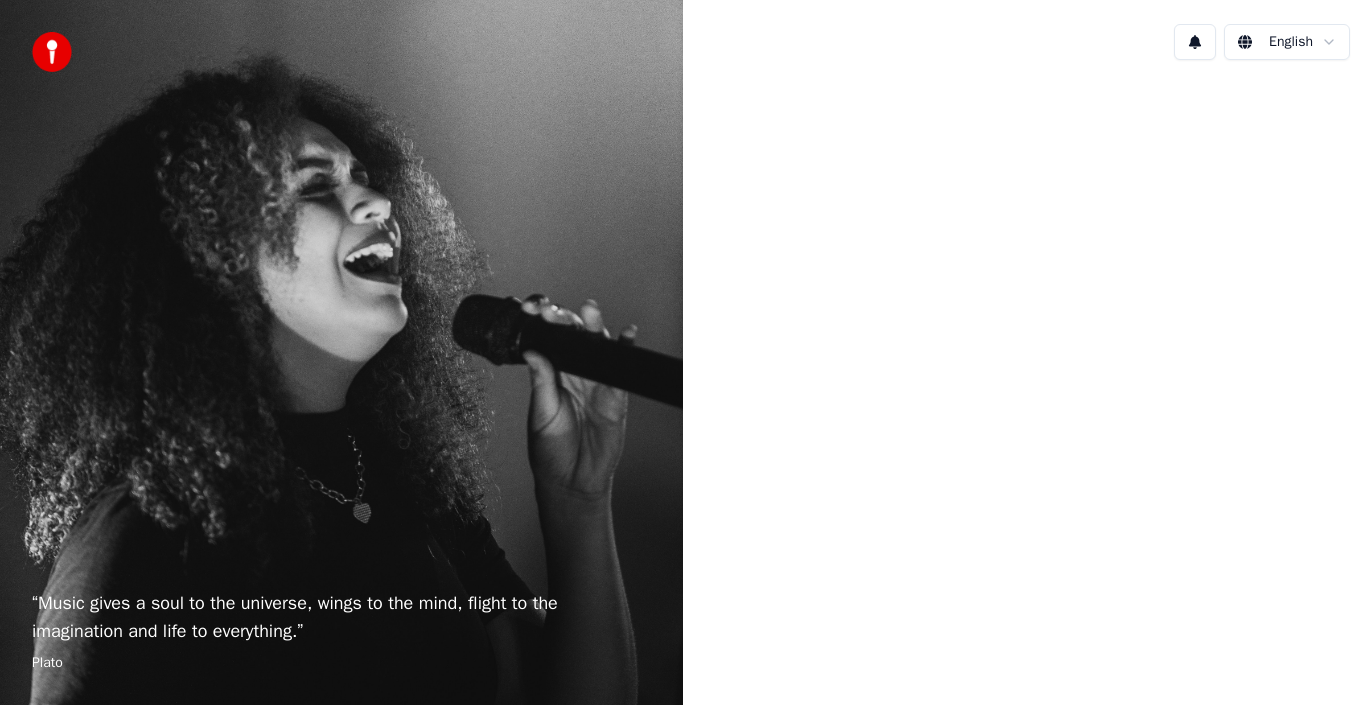 scroll, scrollTop: 0, scrollLeft: 0, axis: both 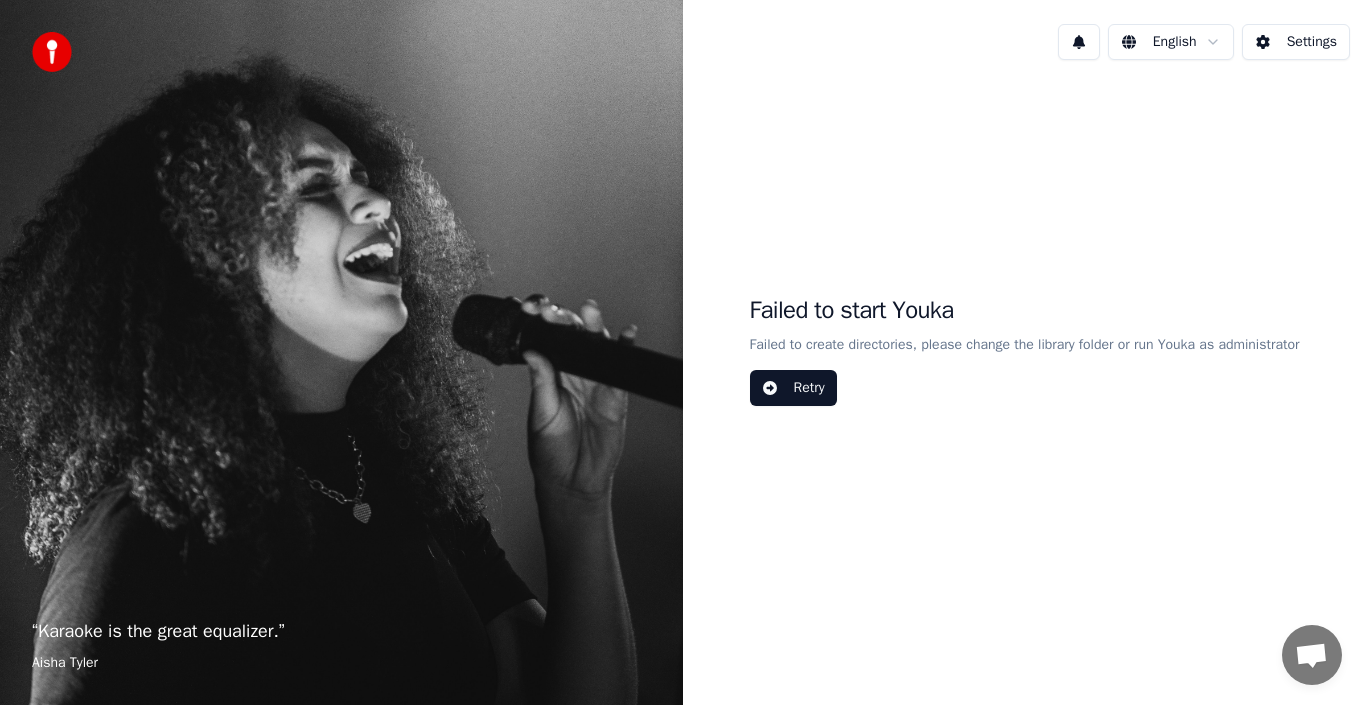click on "Settings" at bounding box center [1296, 42] 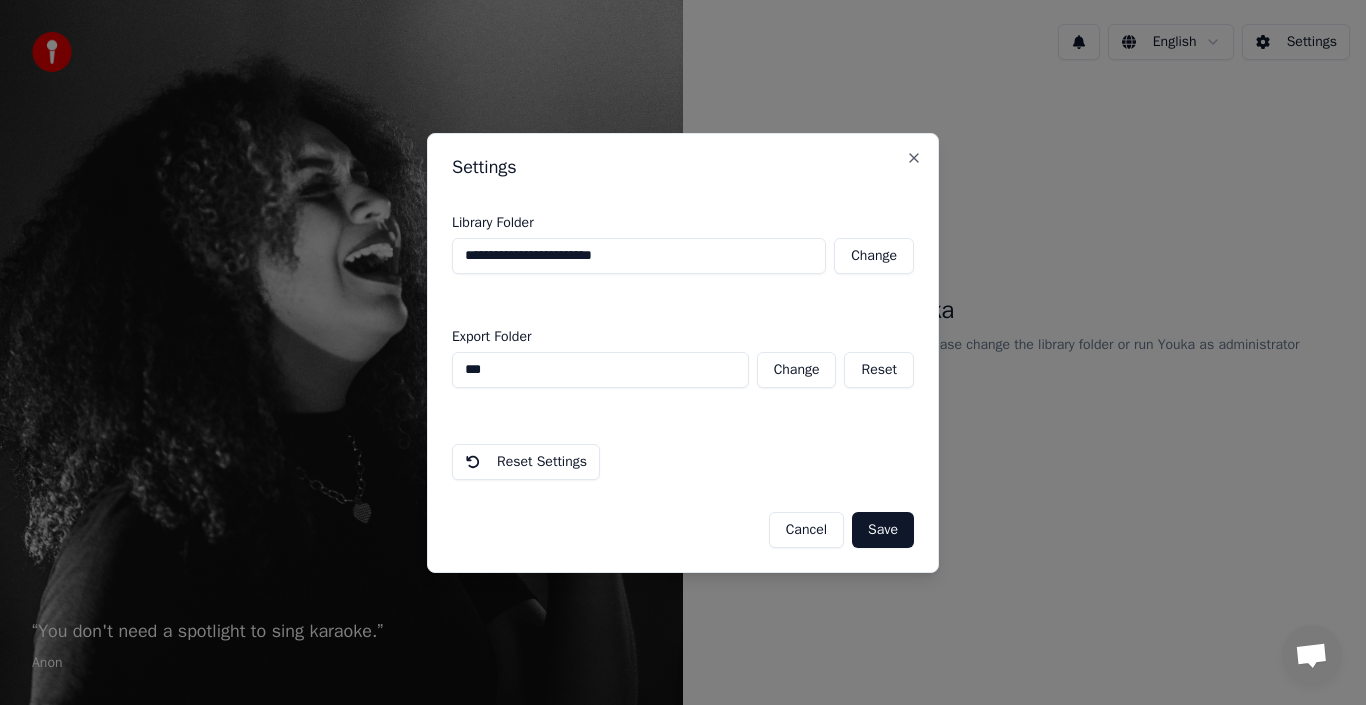 click on "Save" at bounding box center [883, 530] 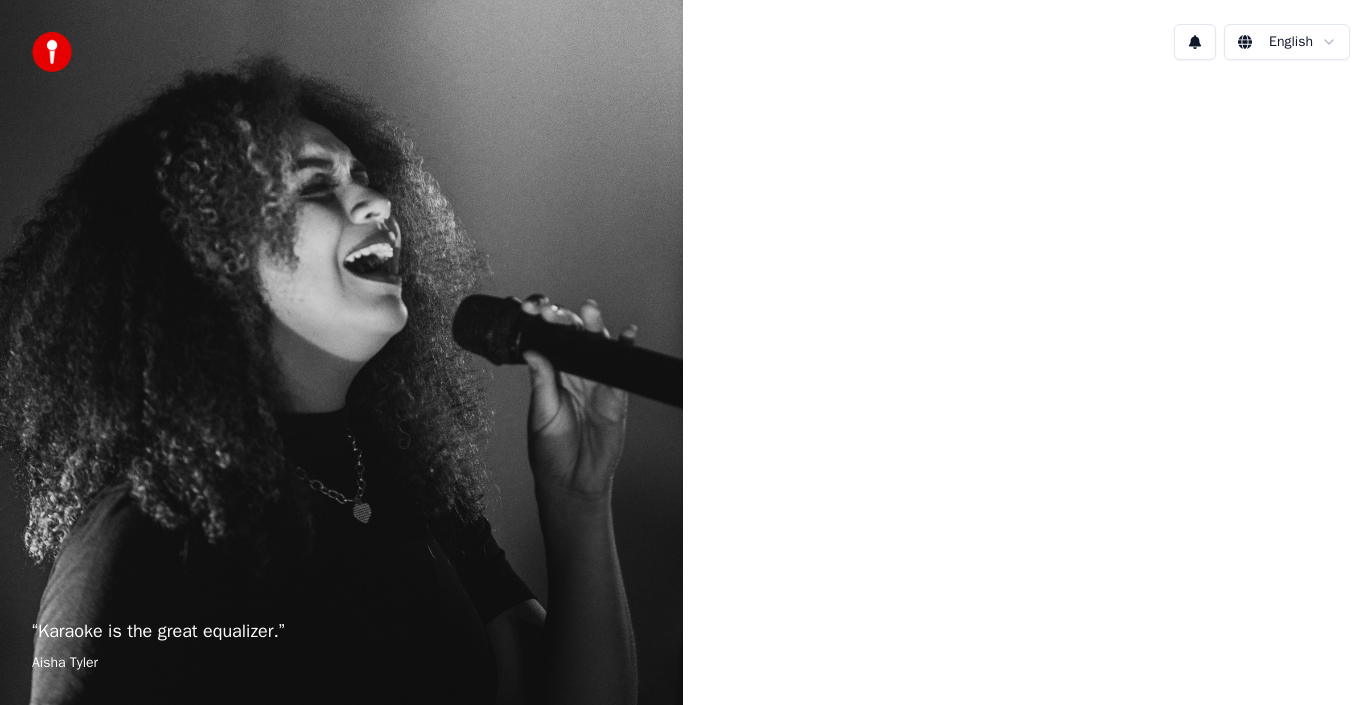 scroll, scrollTop: 0, scrollLeft: 0, axis: both 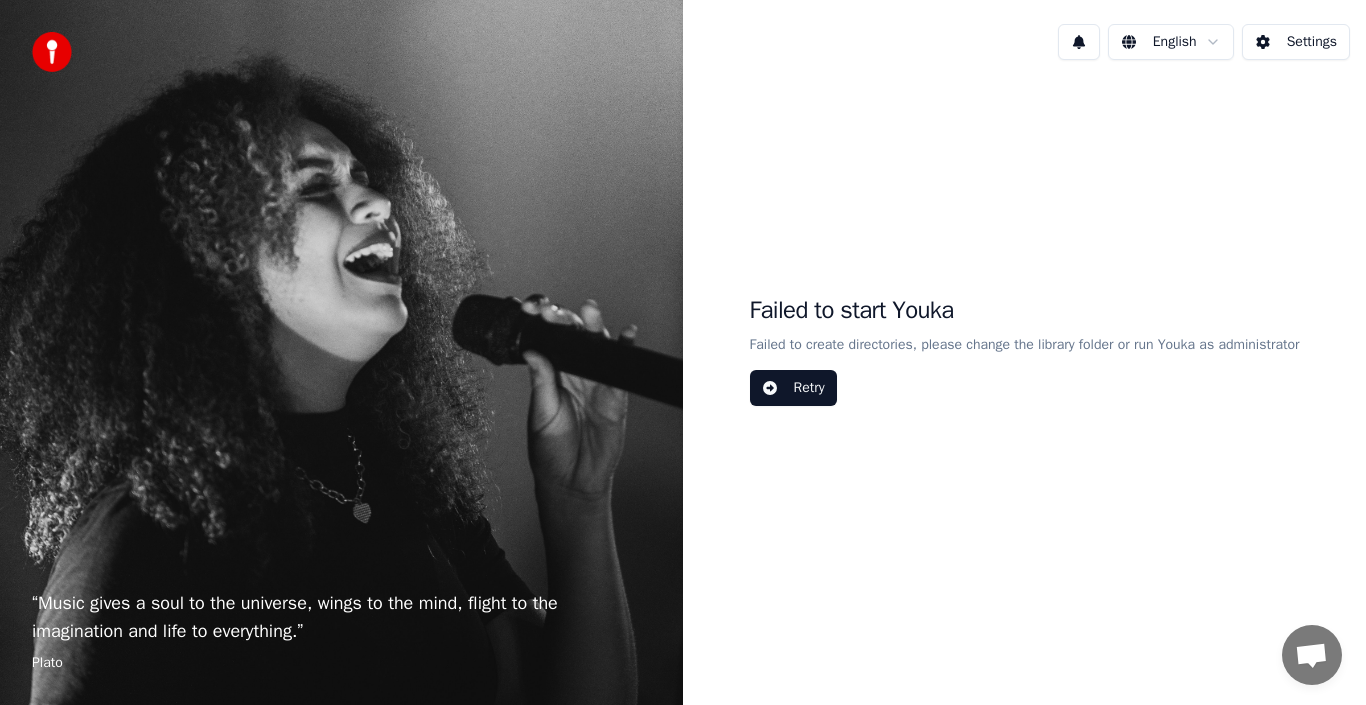 click on "Retry" at bounding box center (793, 388) 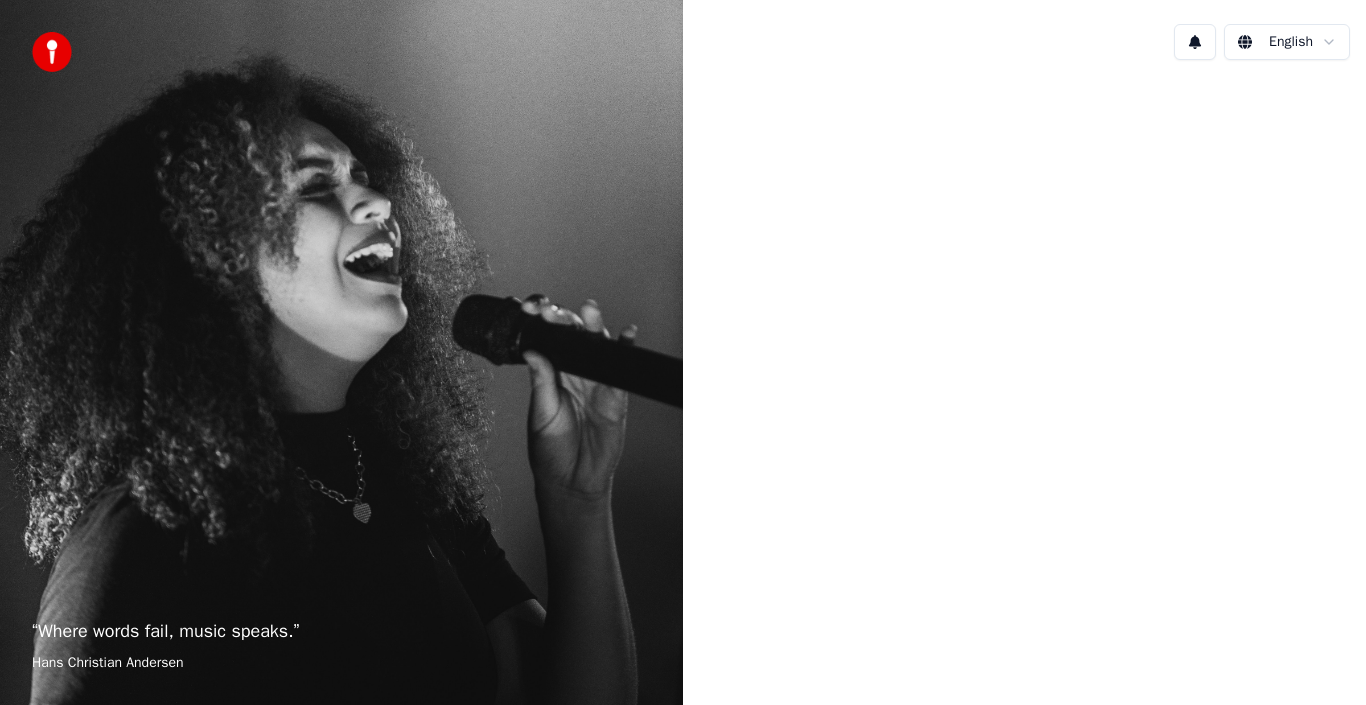 scroll, scrollTop: 0, scrollLeft: 0, axis: both 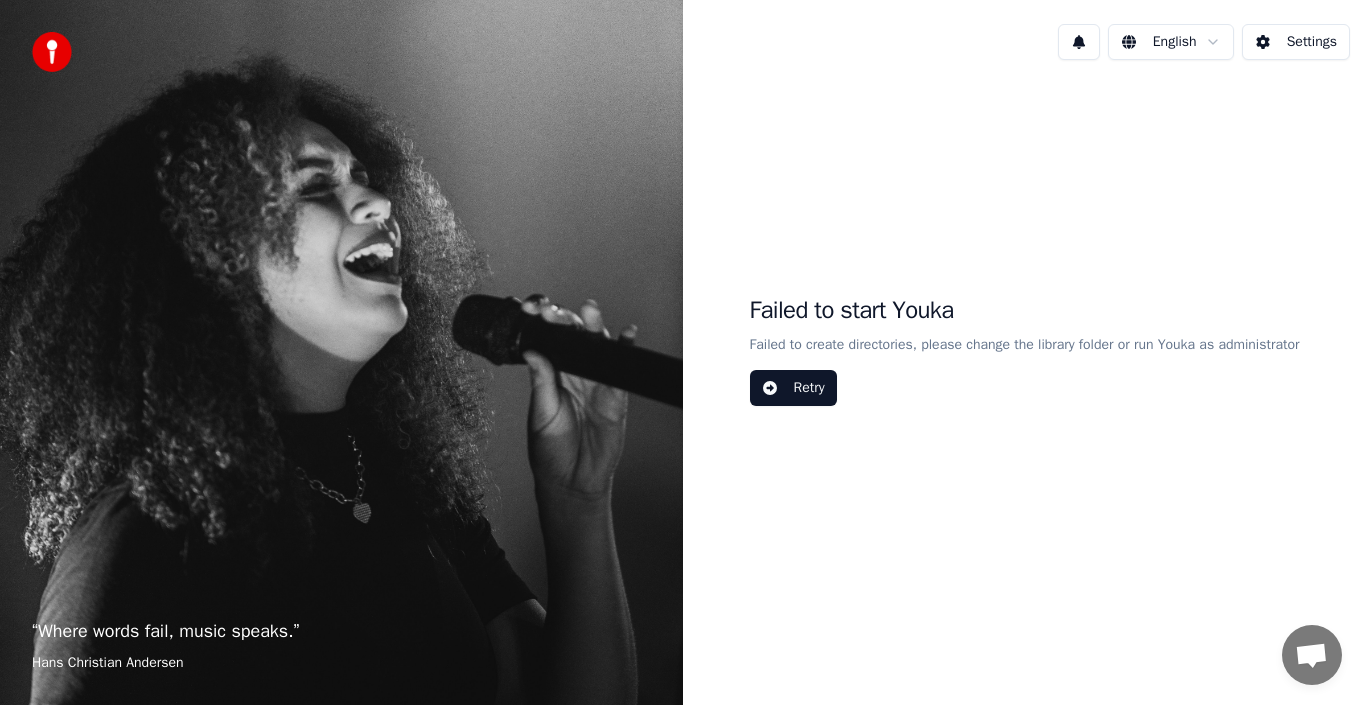 click on "Retry" at bounding box center (793, 388) 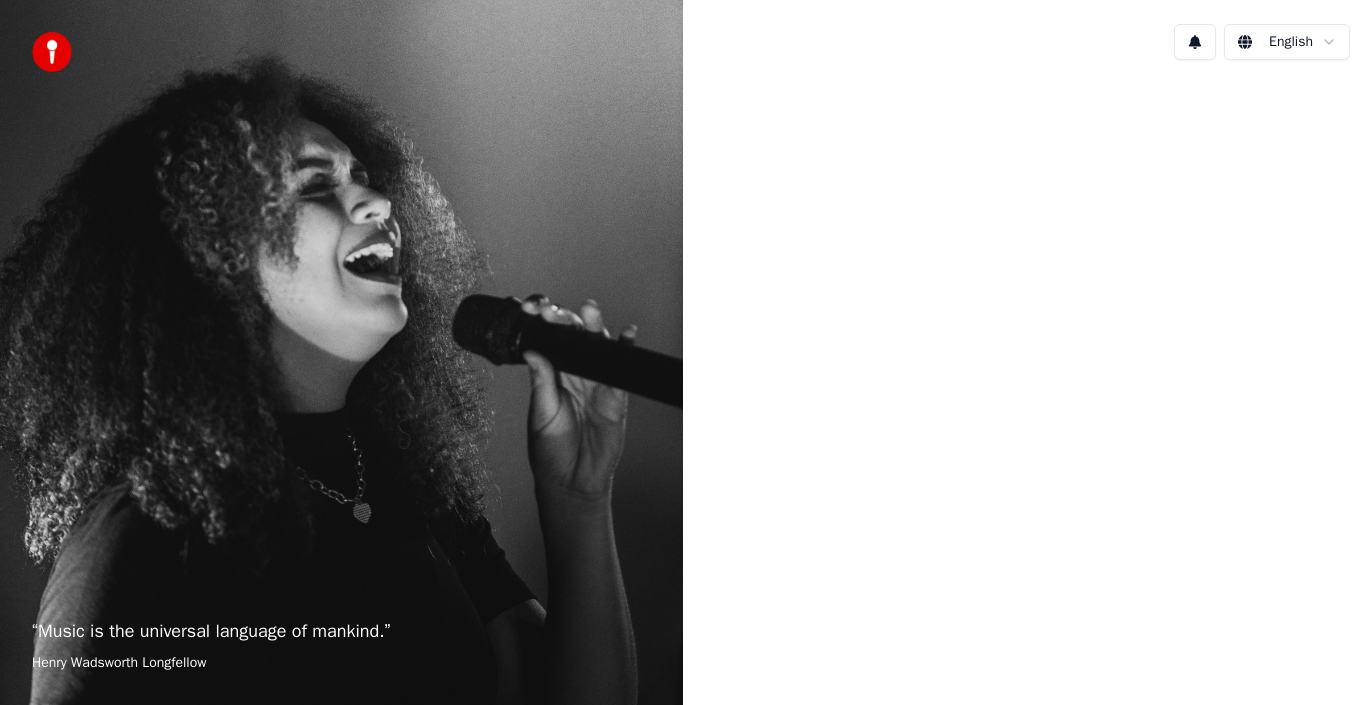 scroll, scrollTop: 0, scrollLeft: 0, axis: both 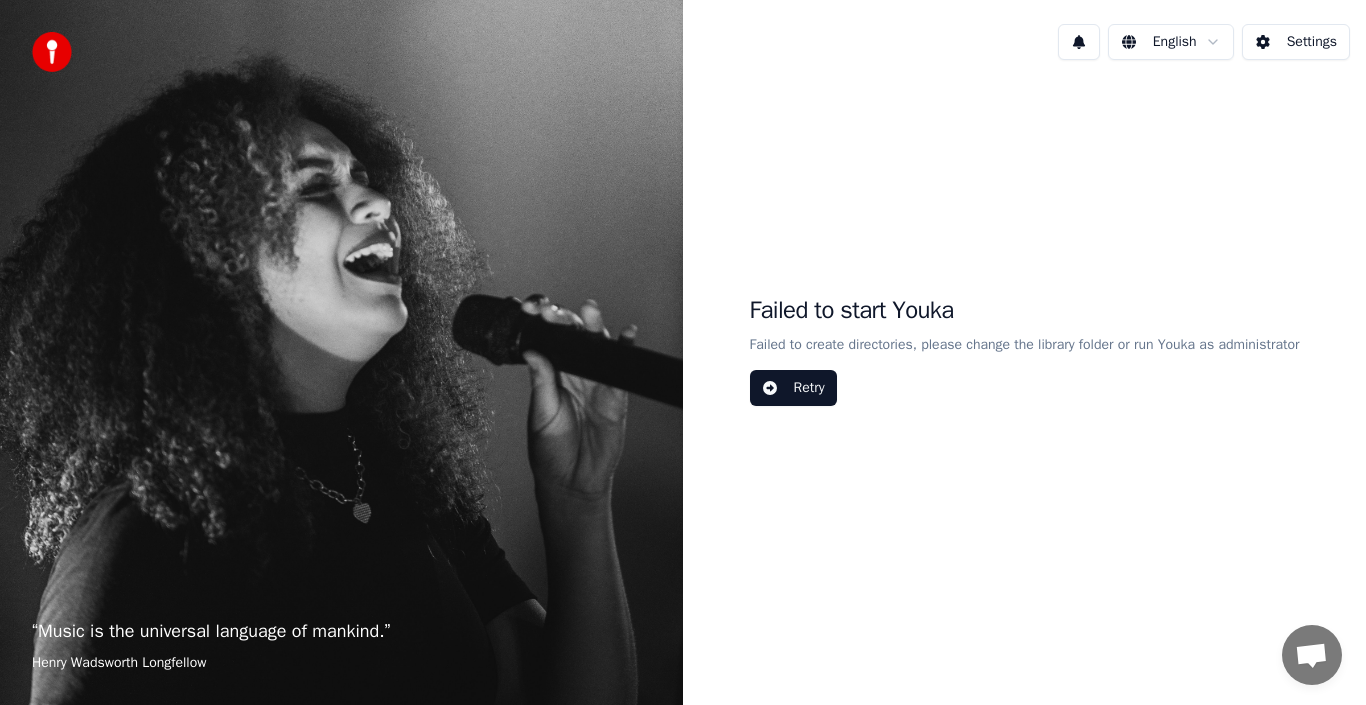 click on "Settings" at bounding box center (1296, 42) 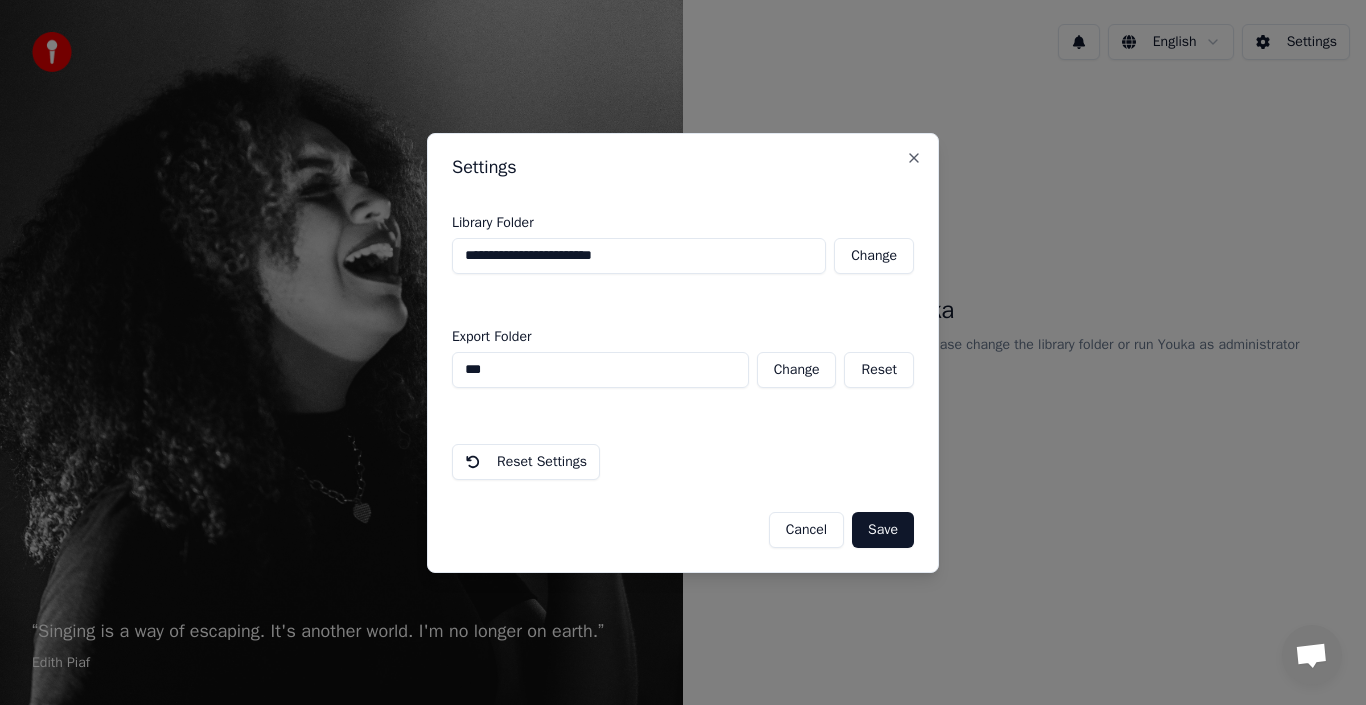 click on "**********" at bounding box center [683, 353] 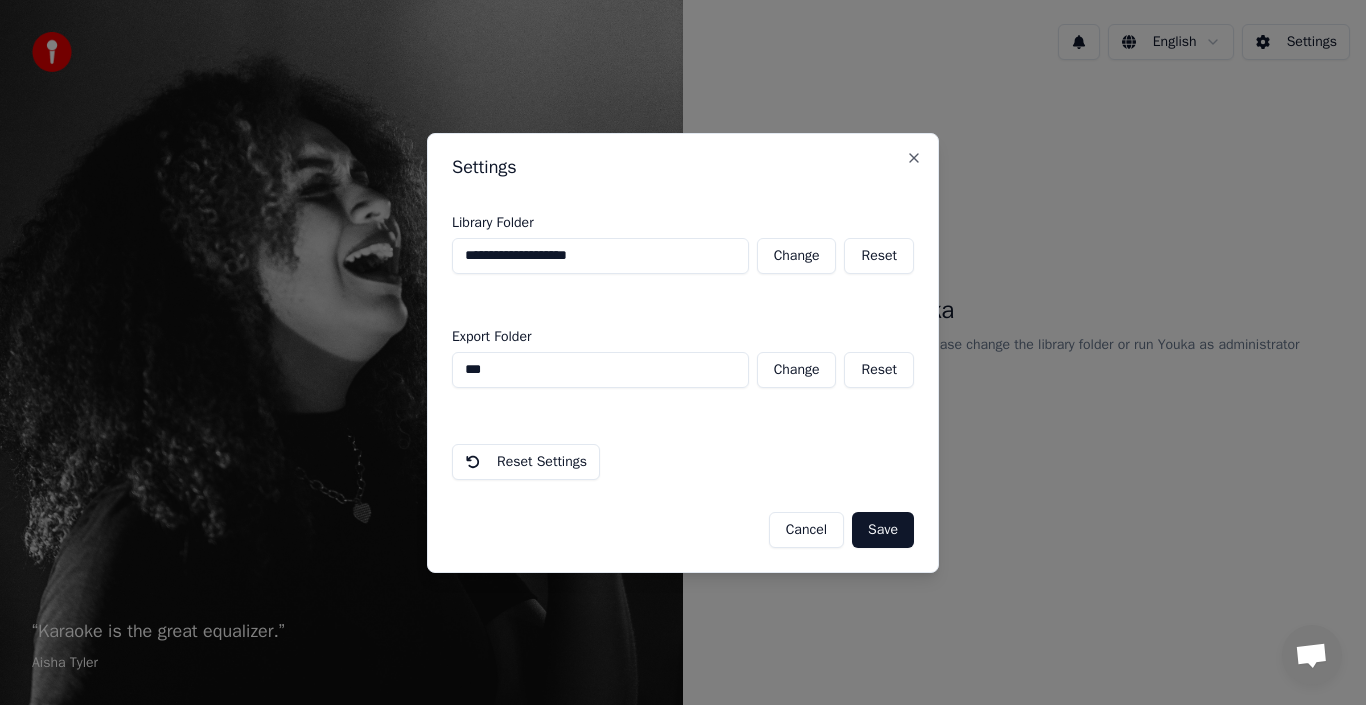 click on "Save" at bounding box center (883, 530) 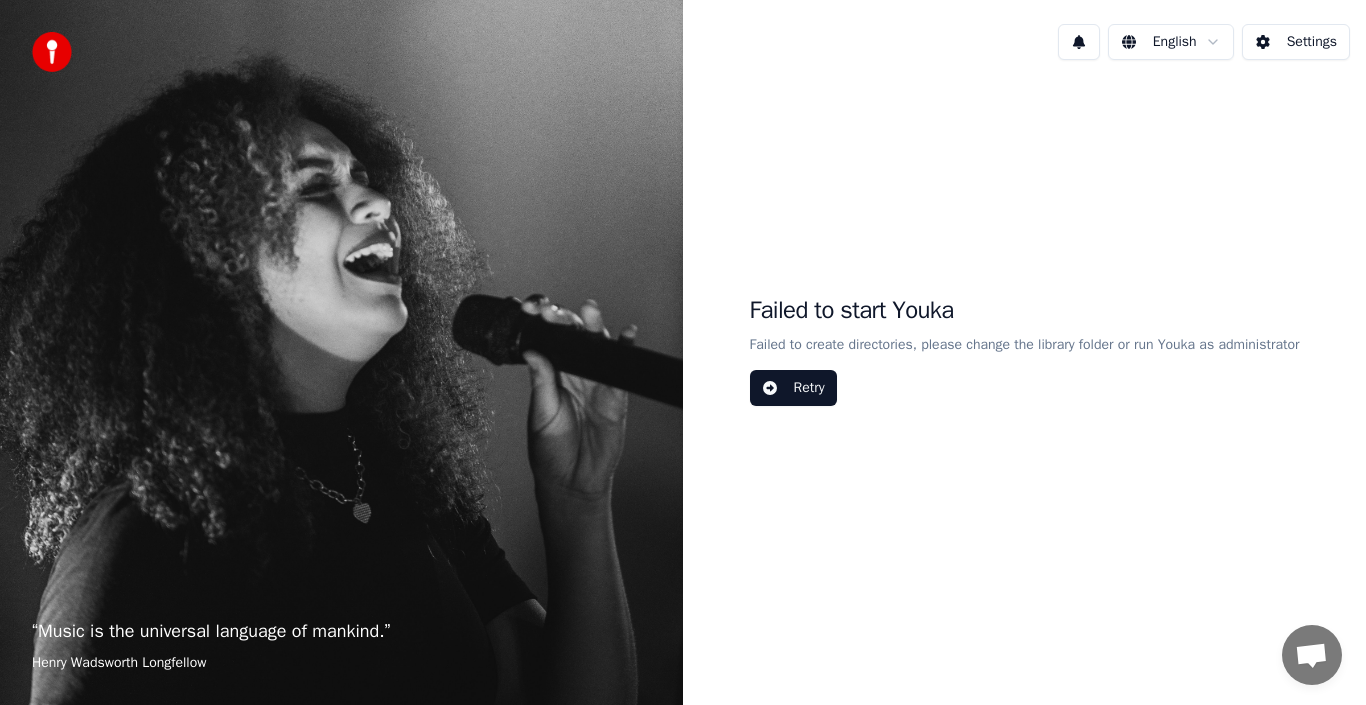 click on "Retry" at bounding box center (793, 388) 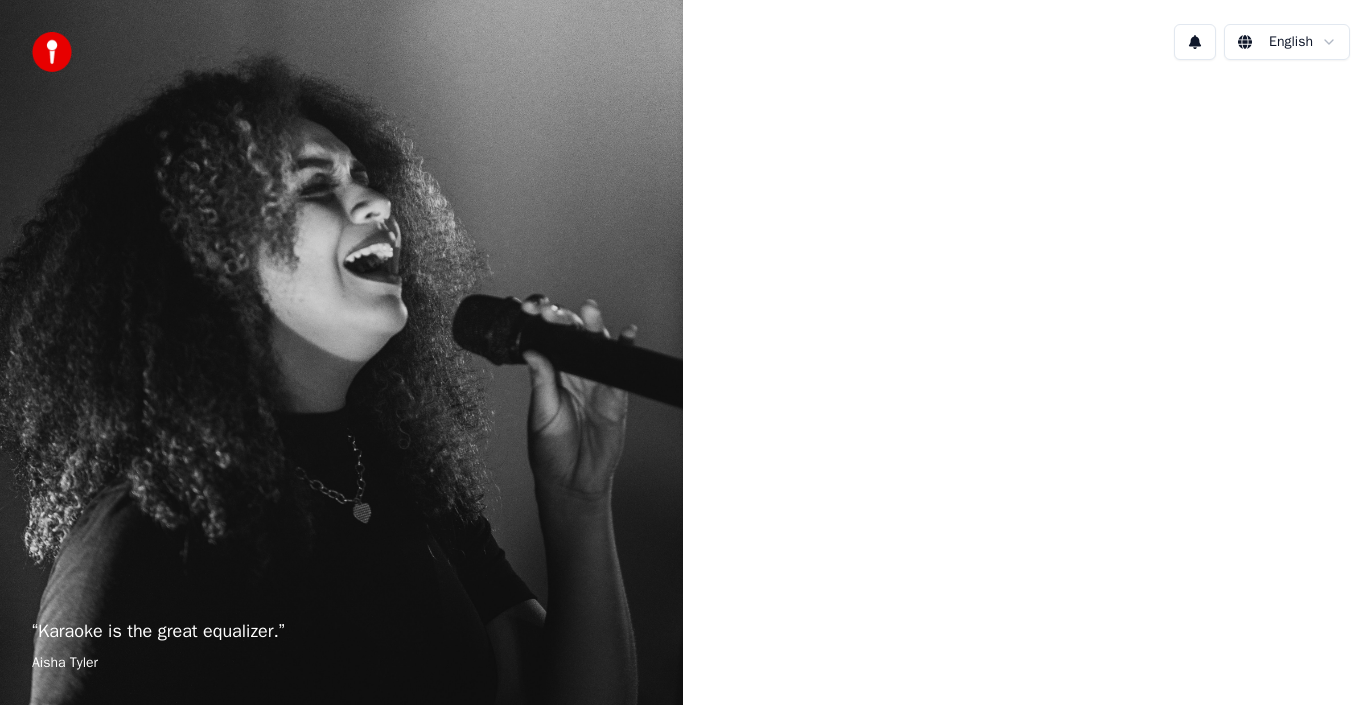 scroll, scrollTop: 0, scrollLeft: 0, axis: both 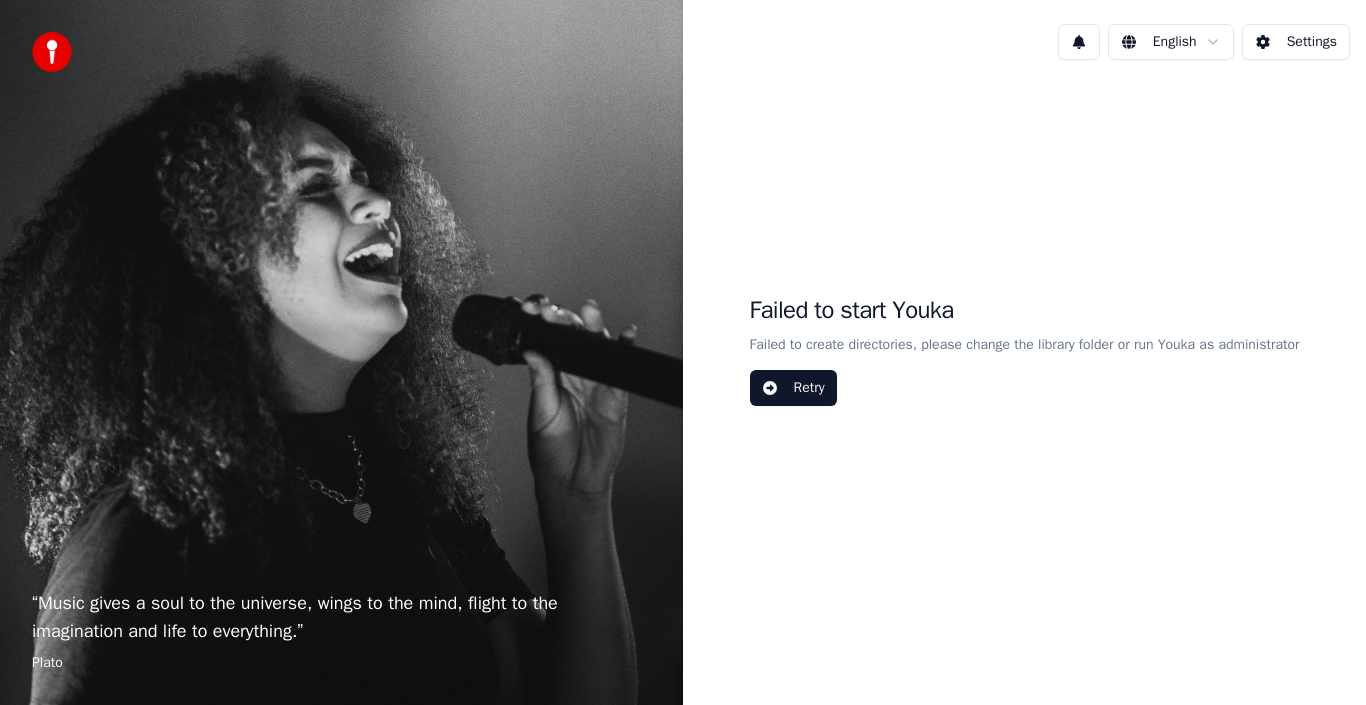 click on "Retry" at bounding box center [793, 388] 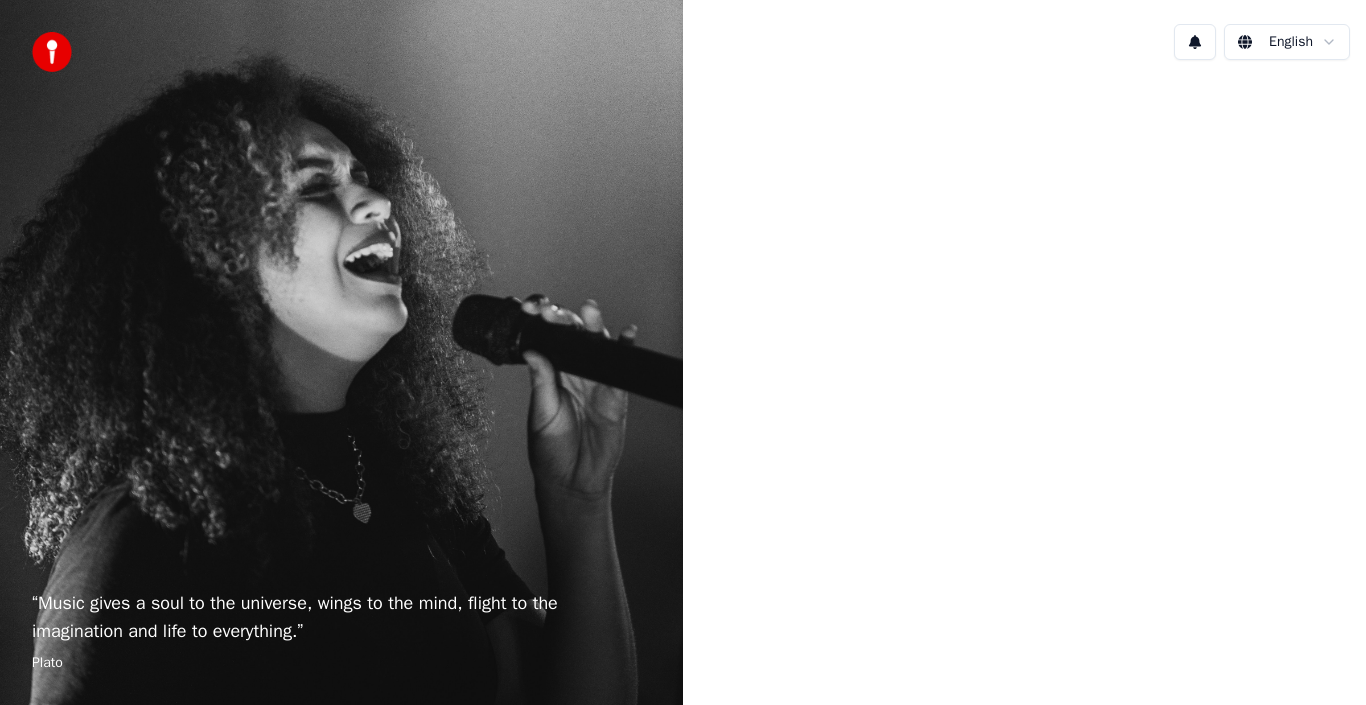 scroll, scrollTop: 0, scrollLeft: 0, axis: both 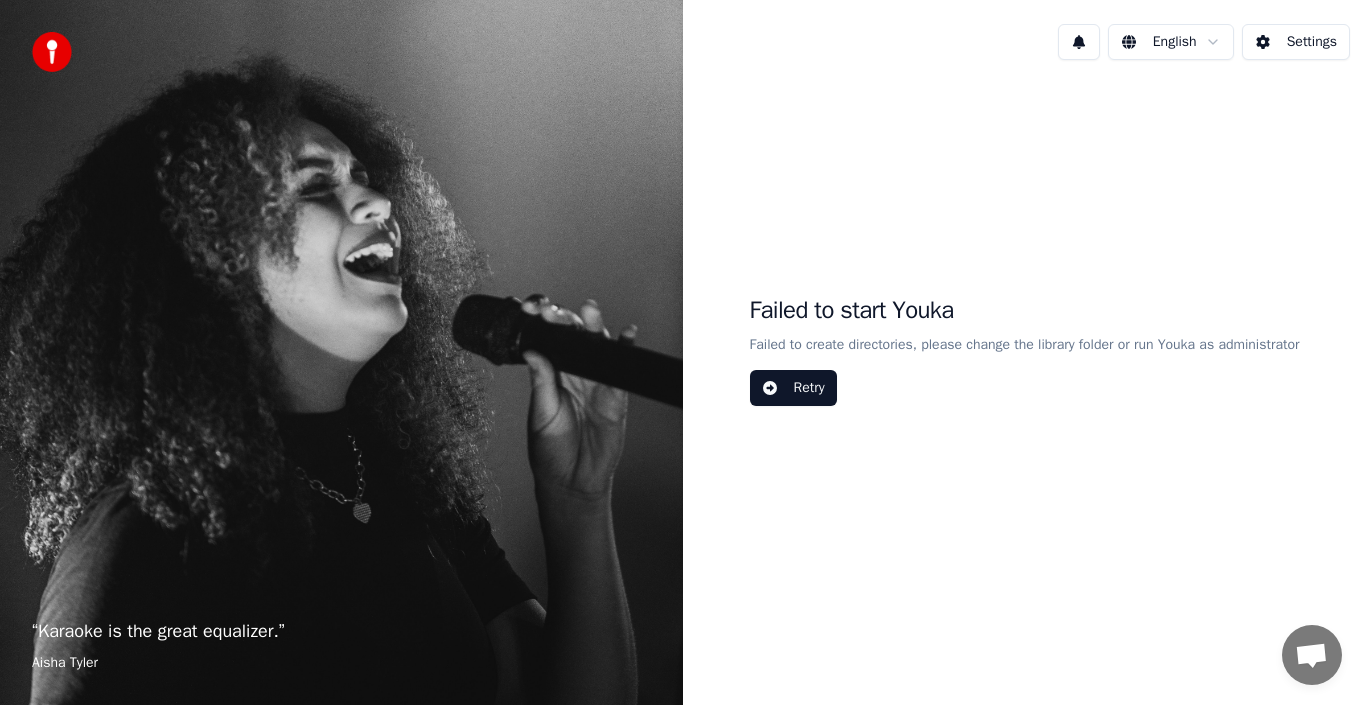 click on "Settings" at bounding box center [1296, 42] 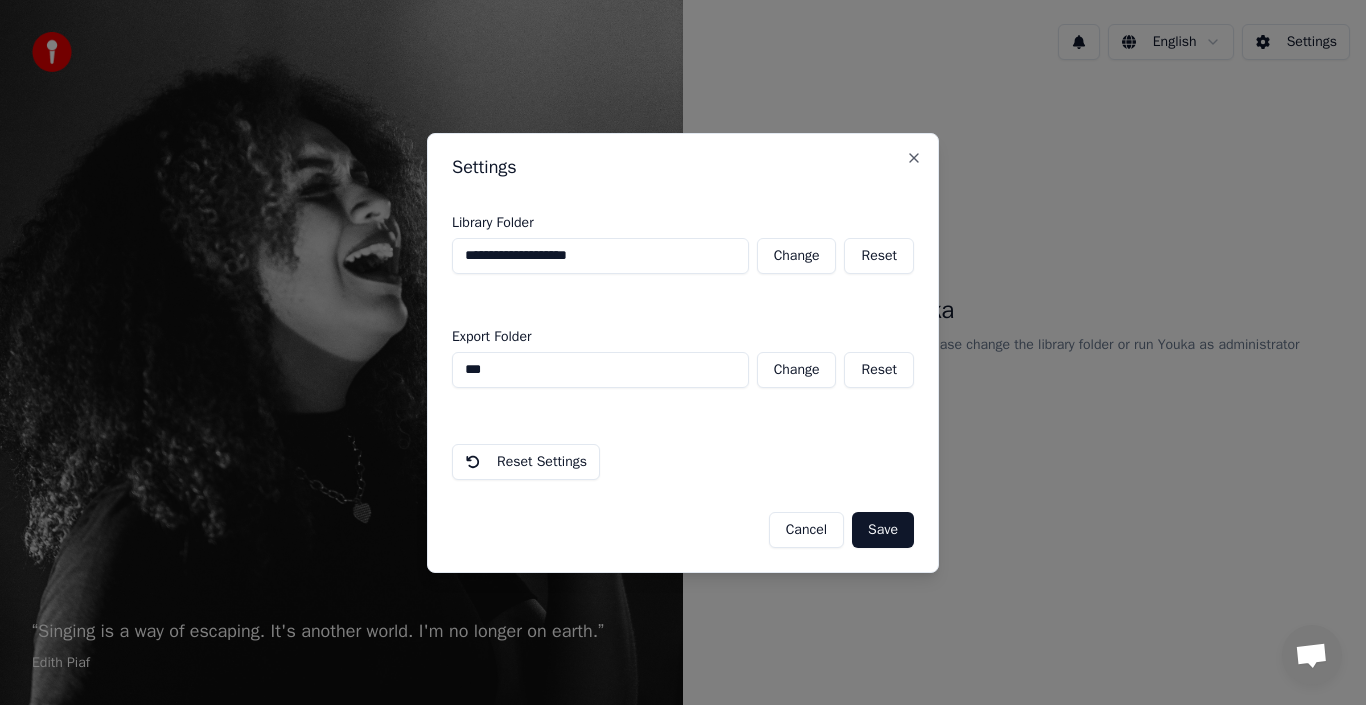 click on "Reset" at bounding box center [879, 256] 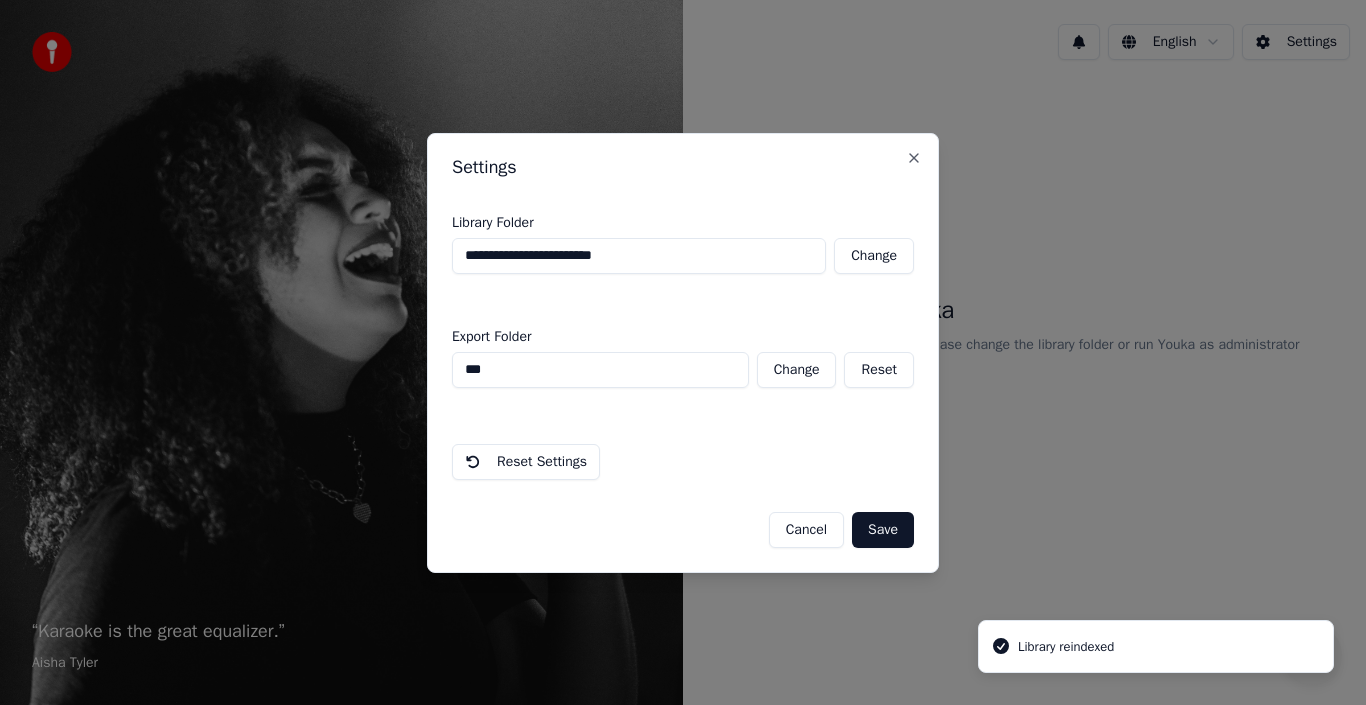 click on "Reset Settings" at bounding box center [526, 462] 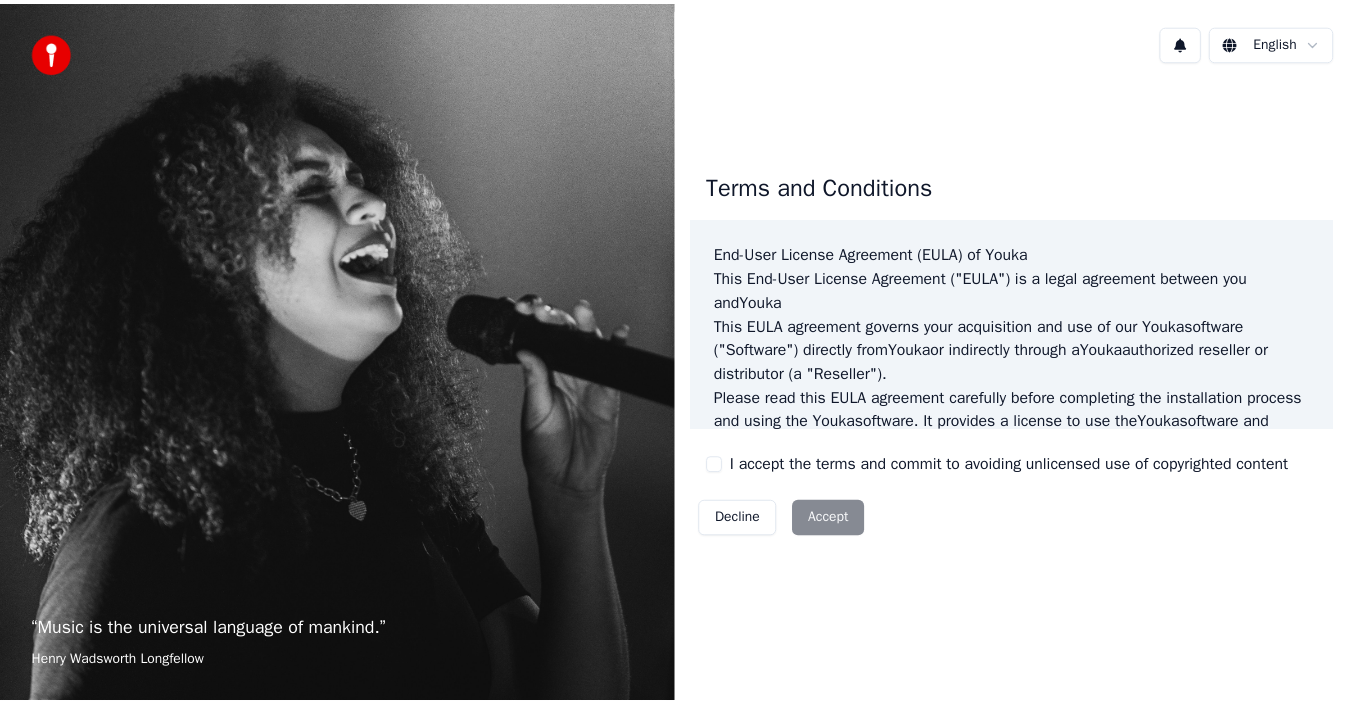 scroll, scrollTop: 0, scrollLeft: 0, axis: both 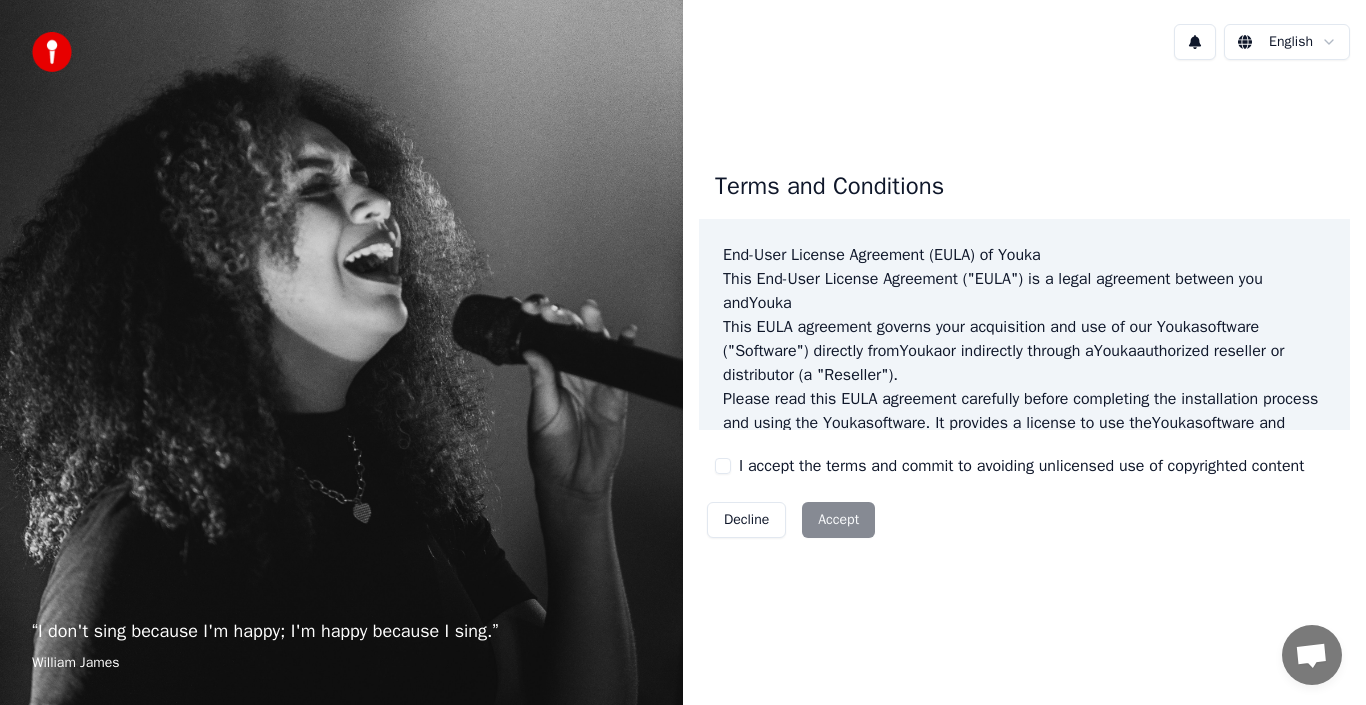 click on "Decline Accept" at bounding box center (791, 520) 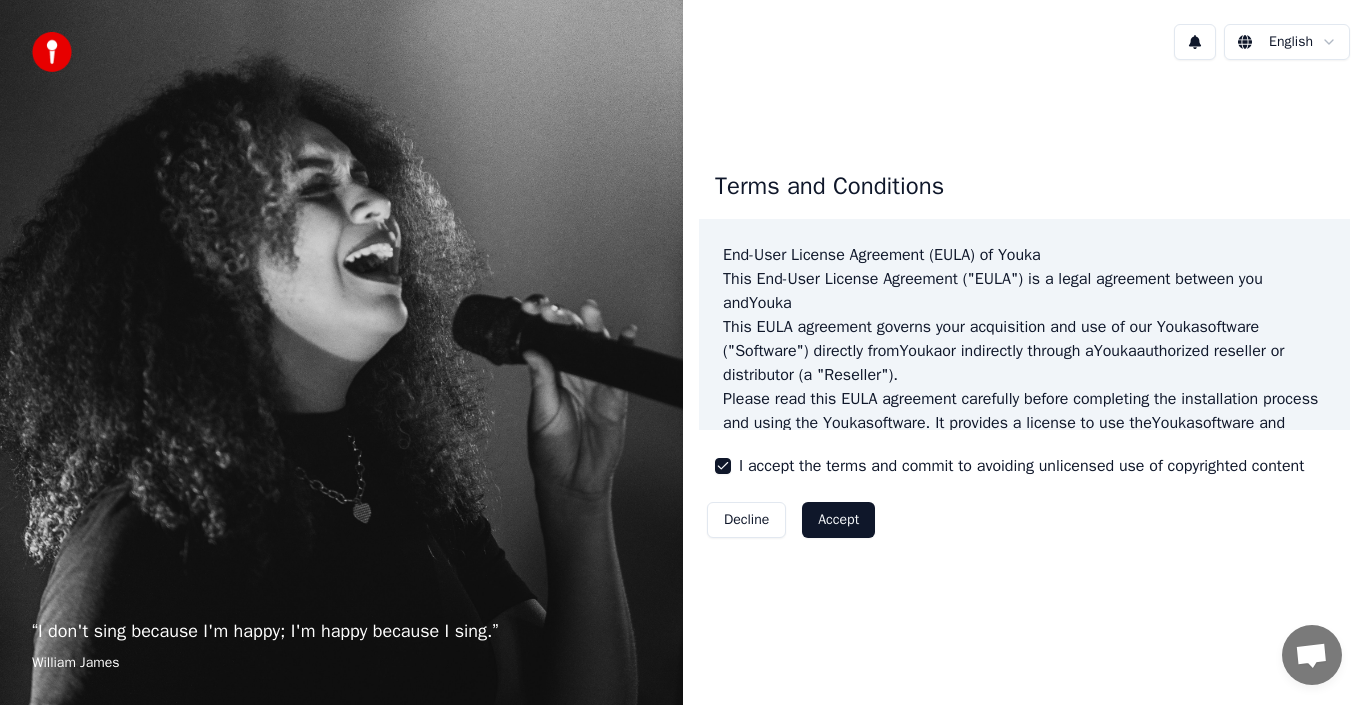 click on "Accept" at bounding box center (838, 520) 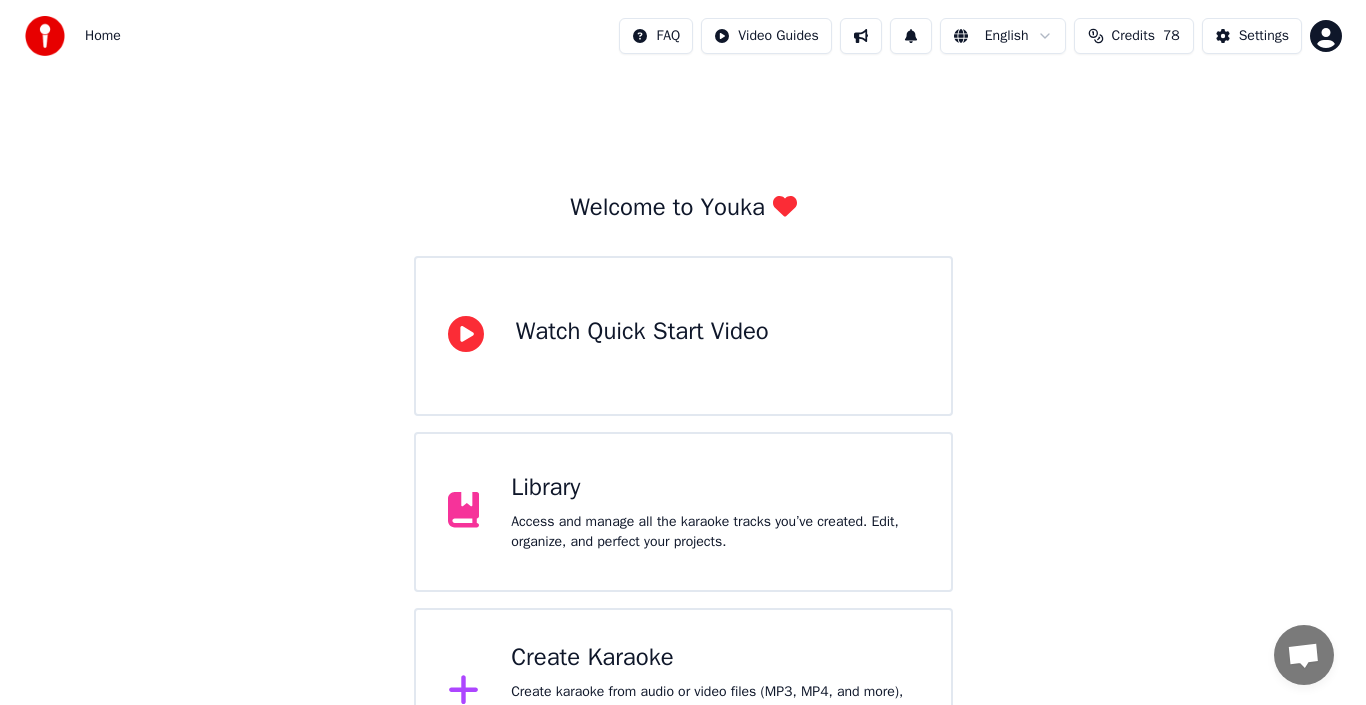 scroll, scrollTop: 71, scrollLeft: 0, axis: vertical 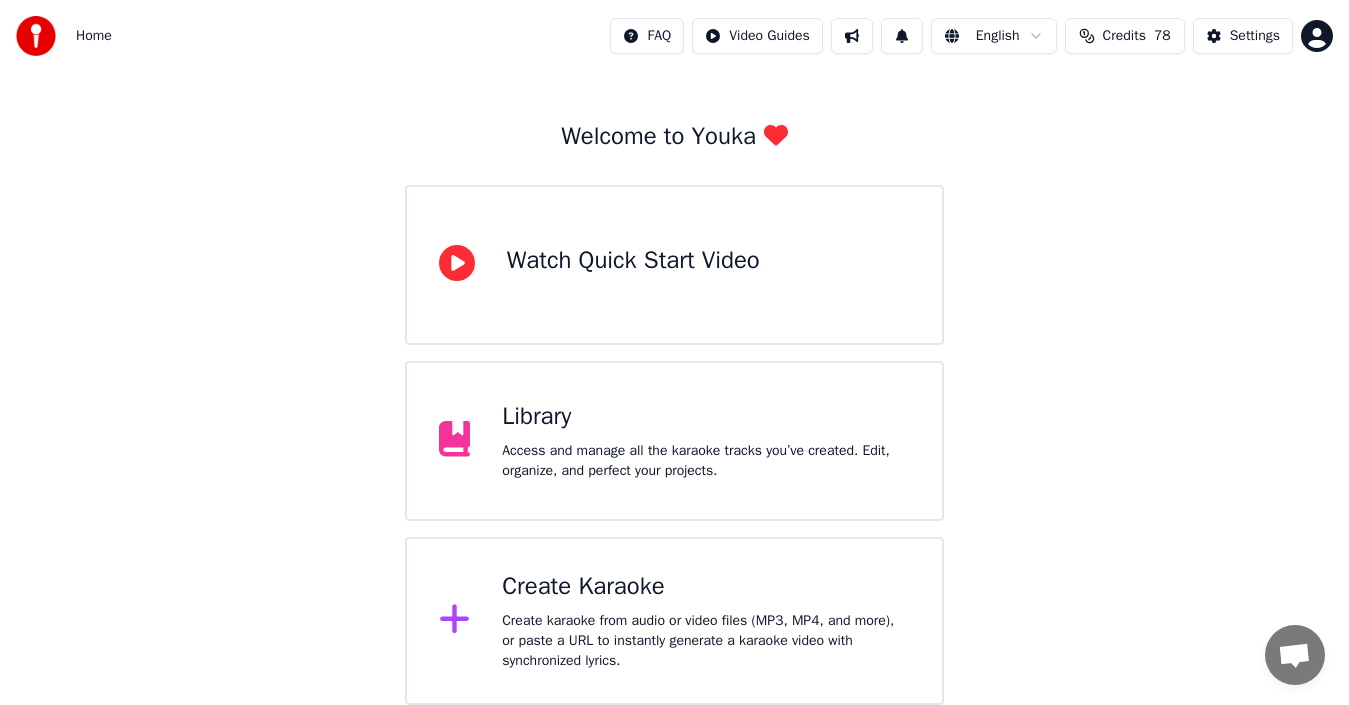 click on "Create karaoke from audio or video files (MP3, MP4, and more), or paste a URL to instantly generate a karaoke video with synchronized lyrics." at bounding box center [706, 641] 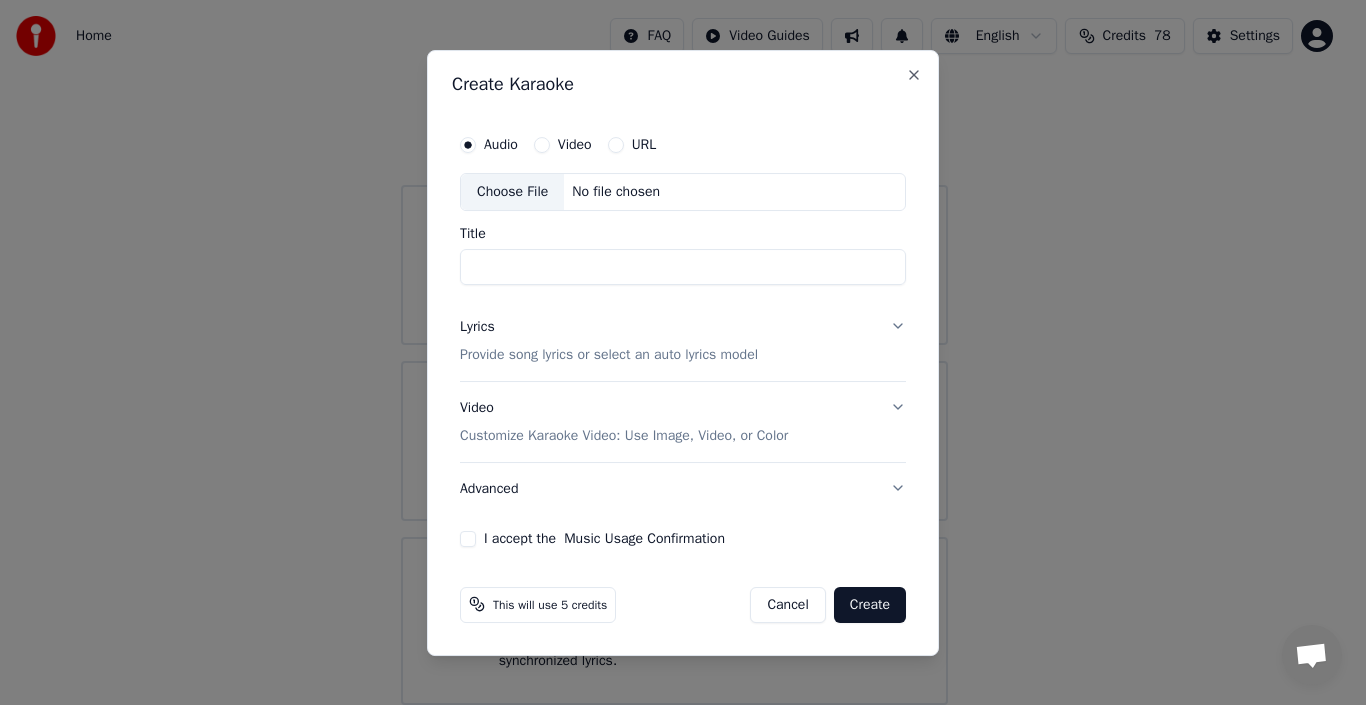 click on "URL" at bounding box center [616, 145] 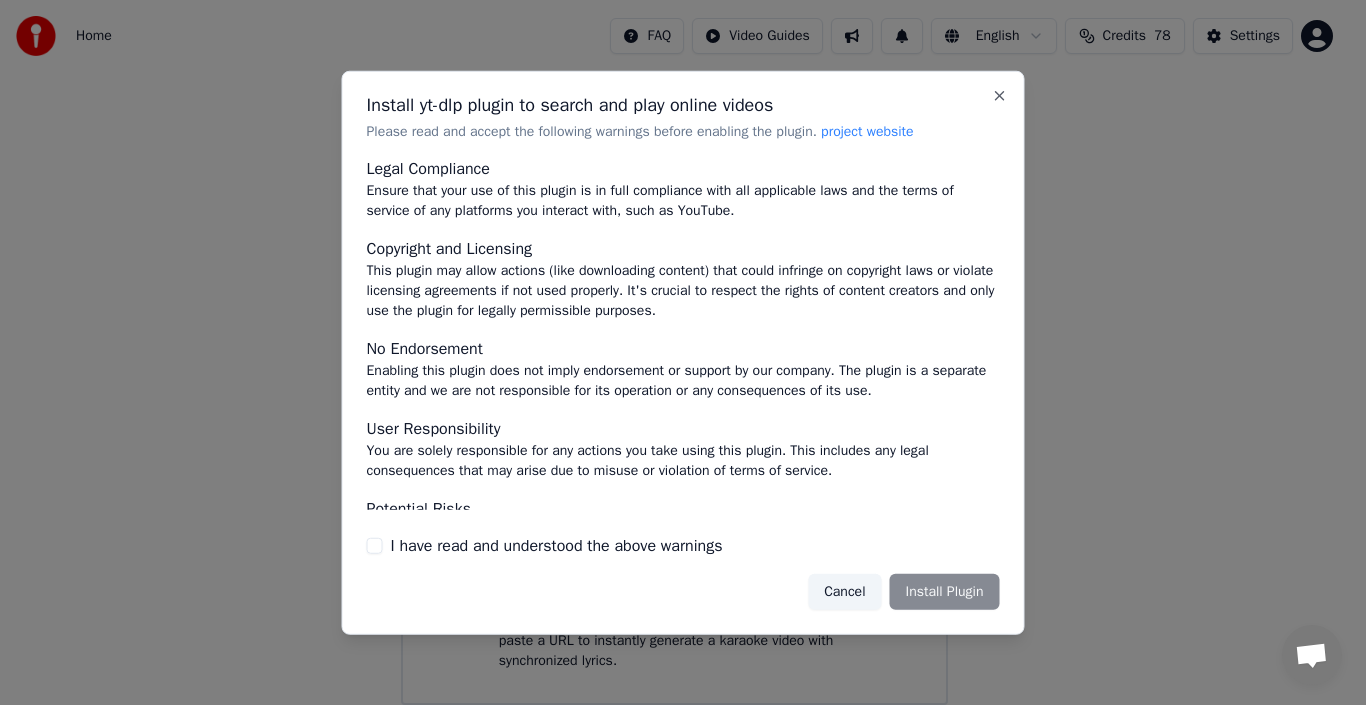 click on "Cancel Install Plugin" at bounding box center (903, 592) 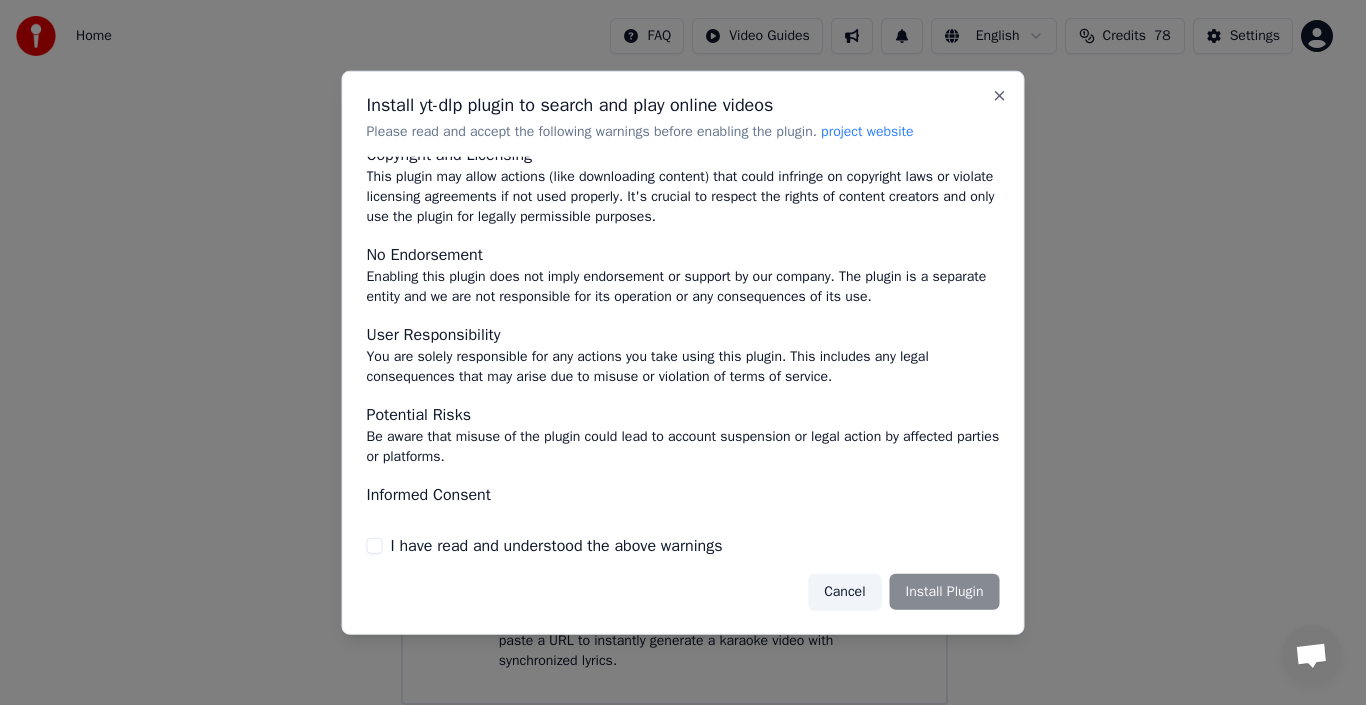 scroll, scrollTop: 131, scrollLeft: 0, axis: vertical 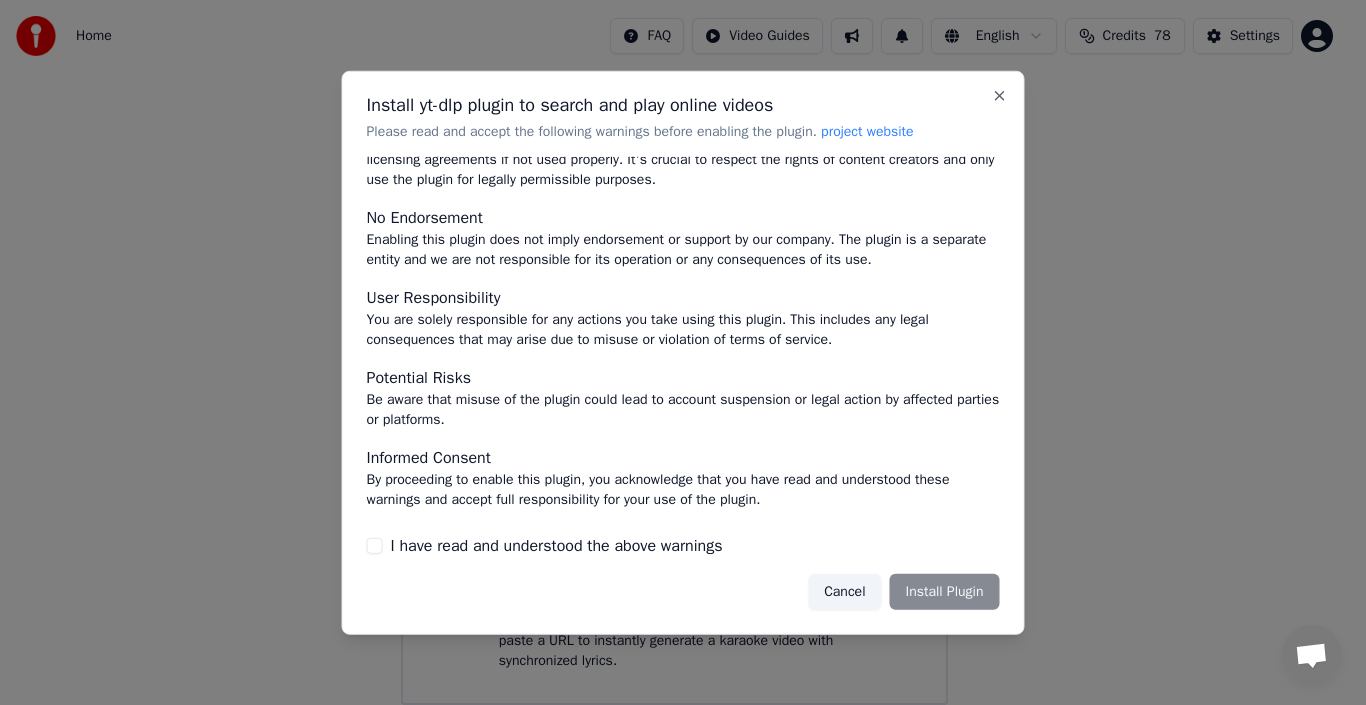 click on "I have read and understood the above warnings" at bounding box center (375, 546) 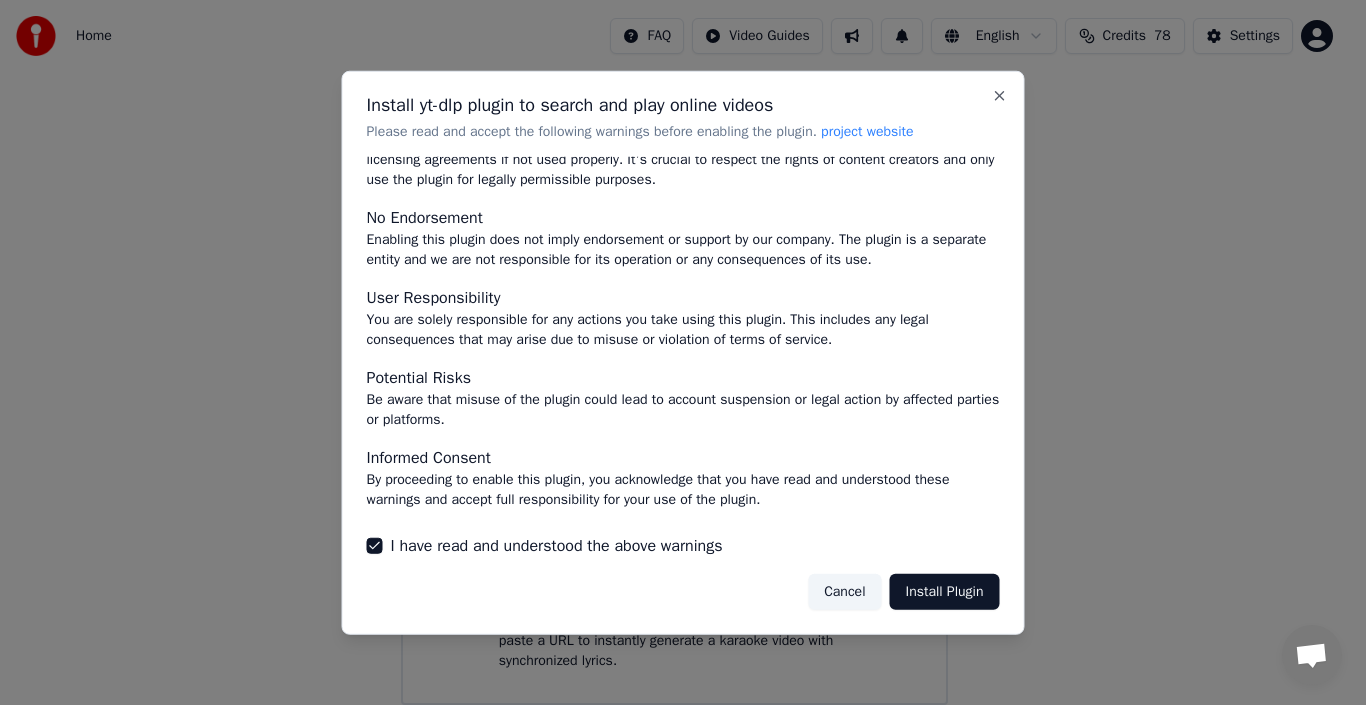 click on "Install Plugin" at bounding box center (945, 592) 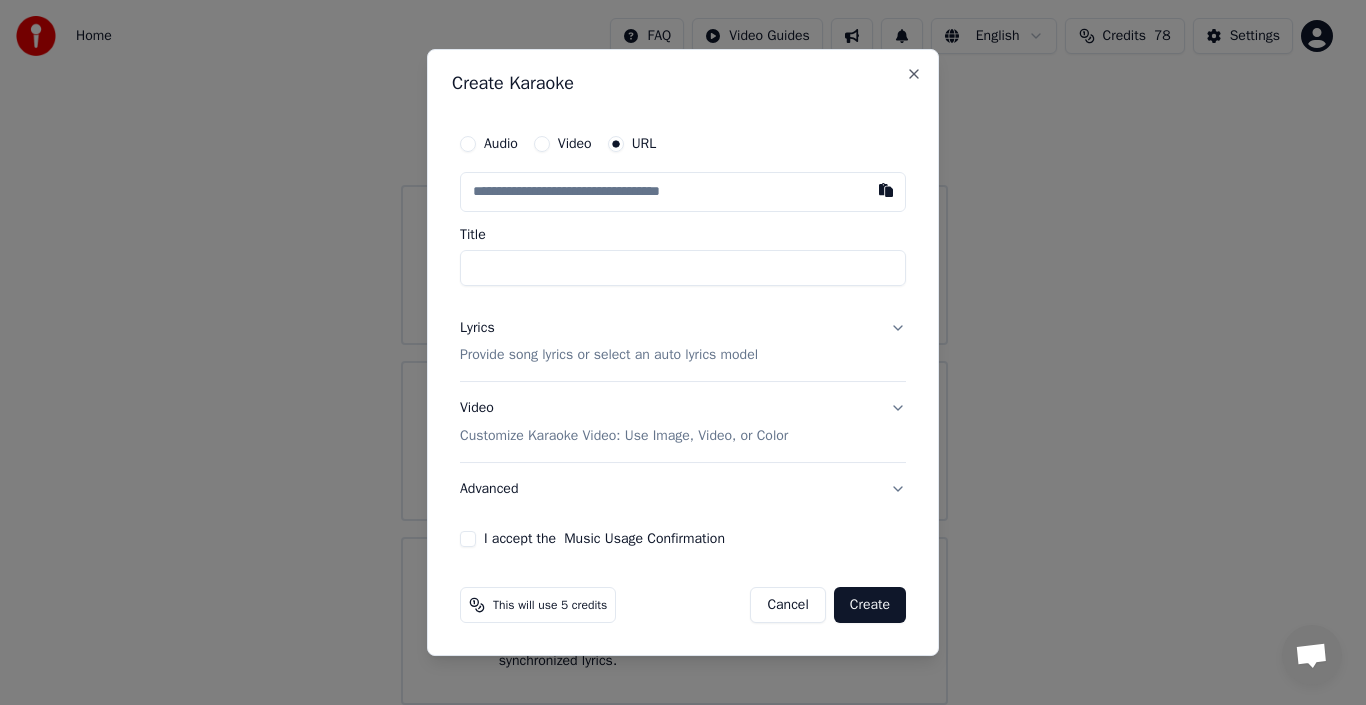paste on "**********" 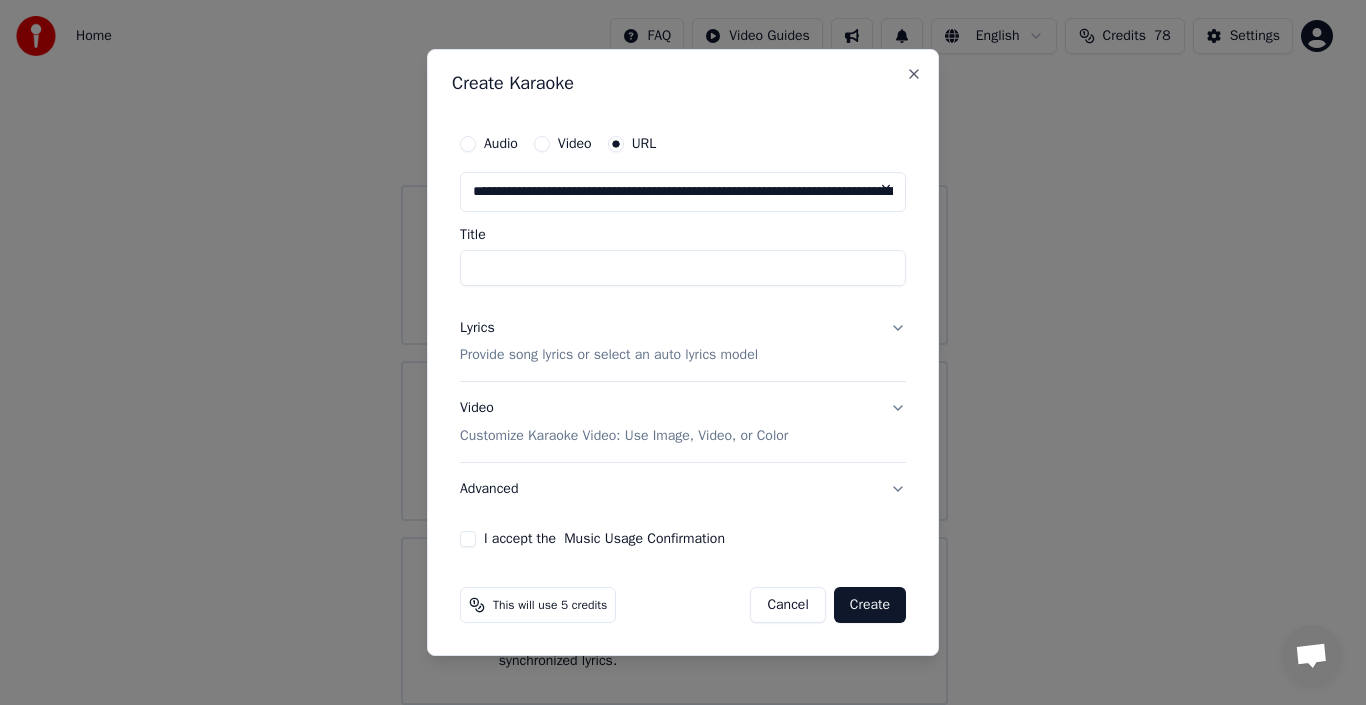 scroll, scrollTop: 0, scrollLeft: 236, axis: horizontal 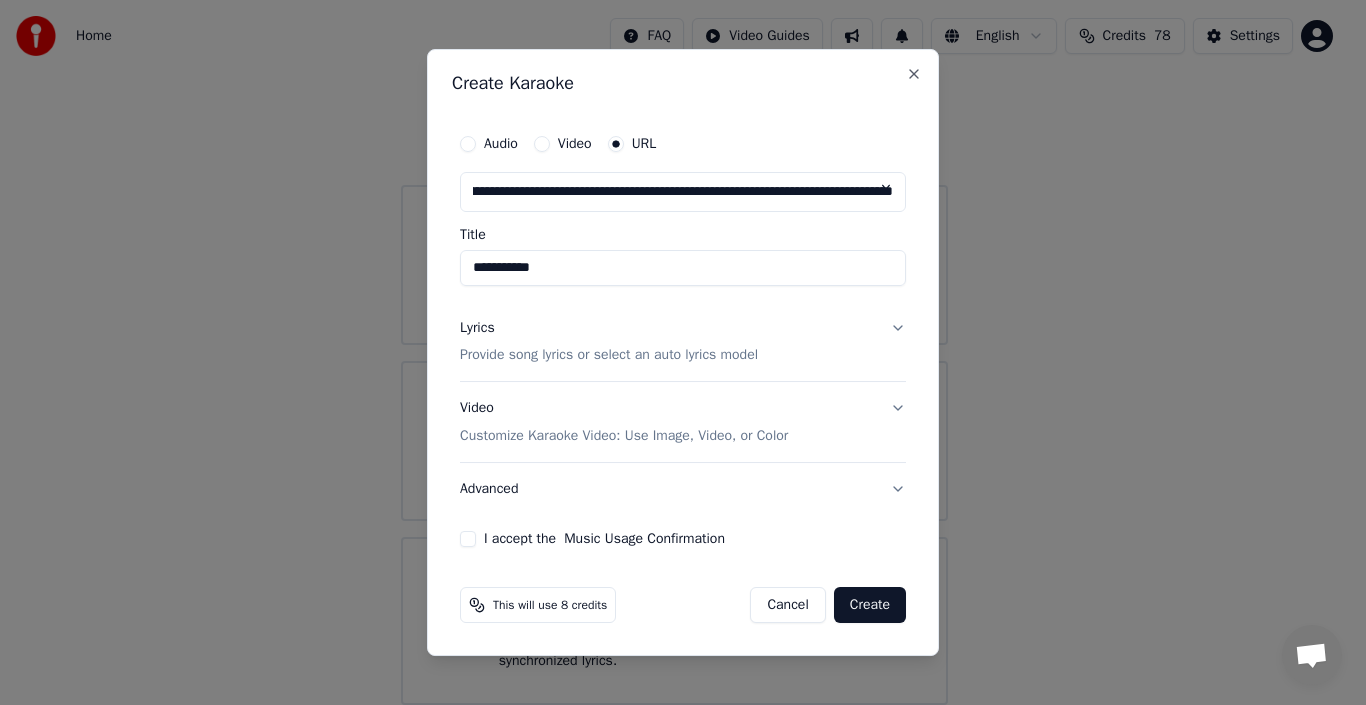 type on "**********" 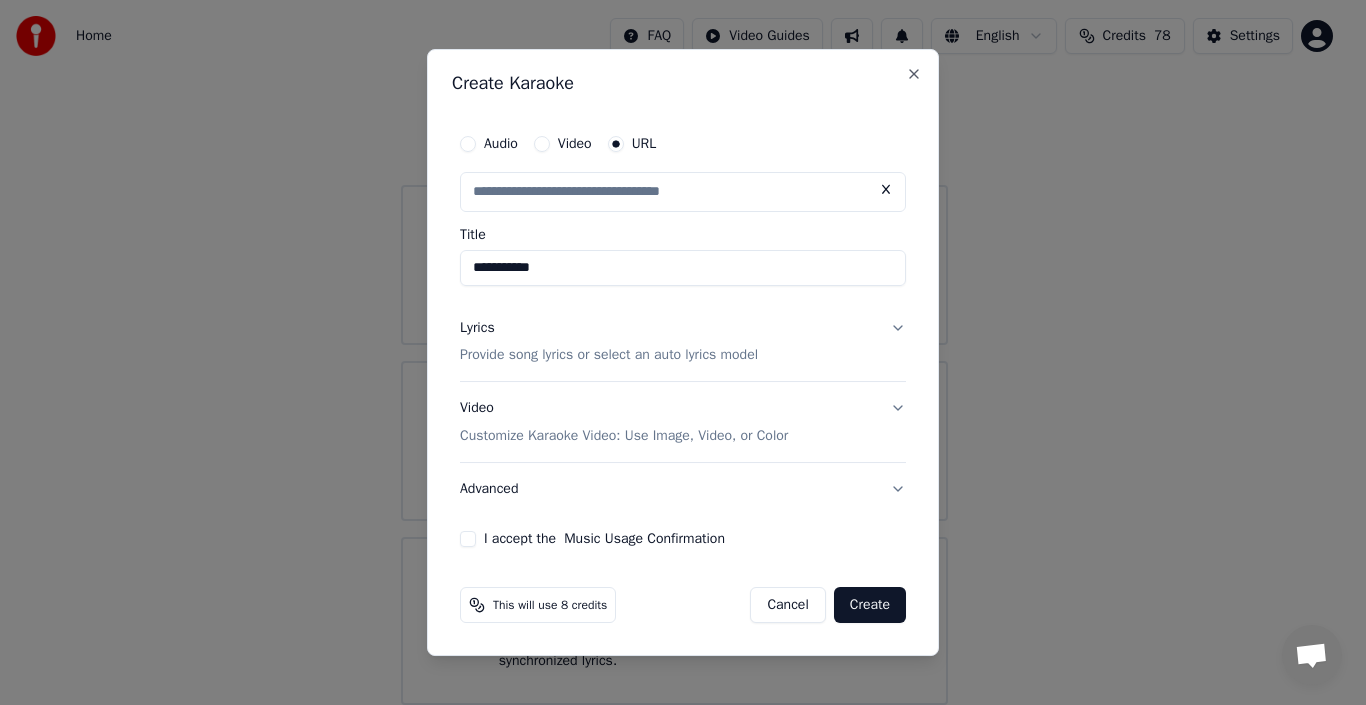 scroll, scrollTop: 0, scrollLeft: 0, axis: both 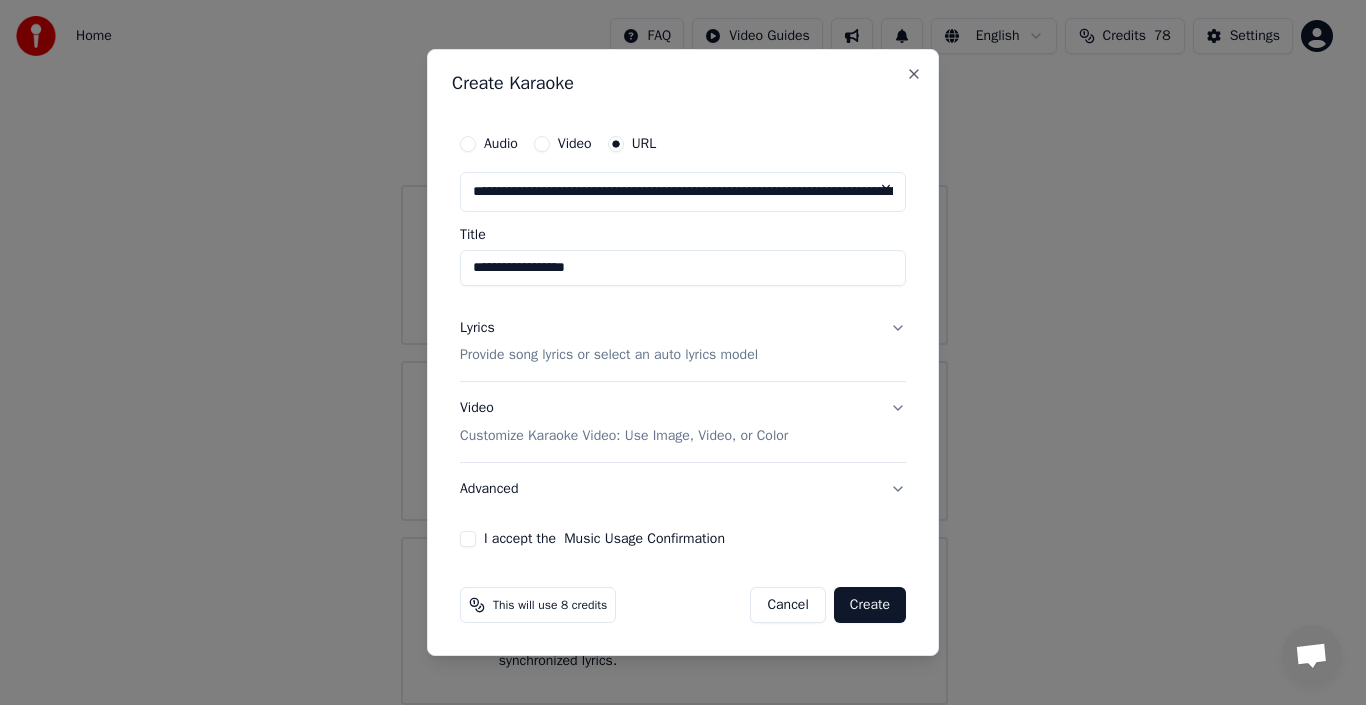 type on "**********" 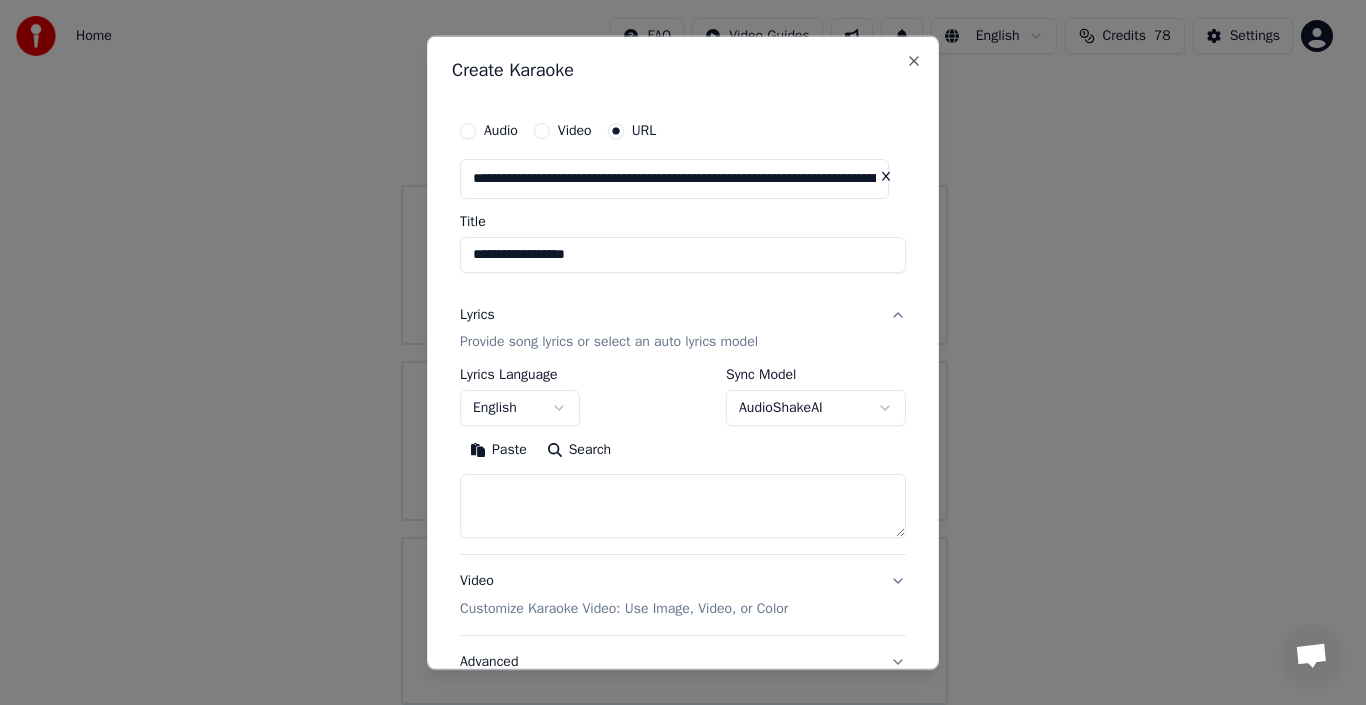 click at bounding box center (683, 506) 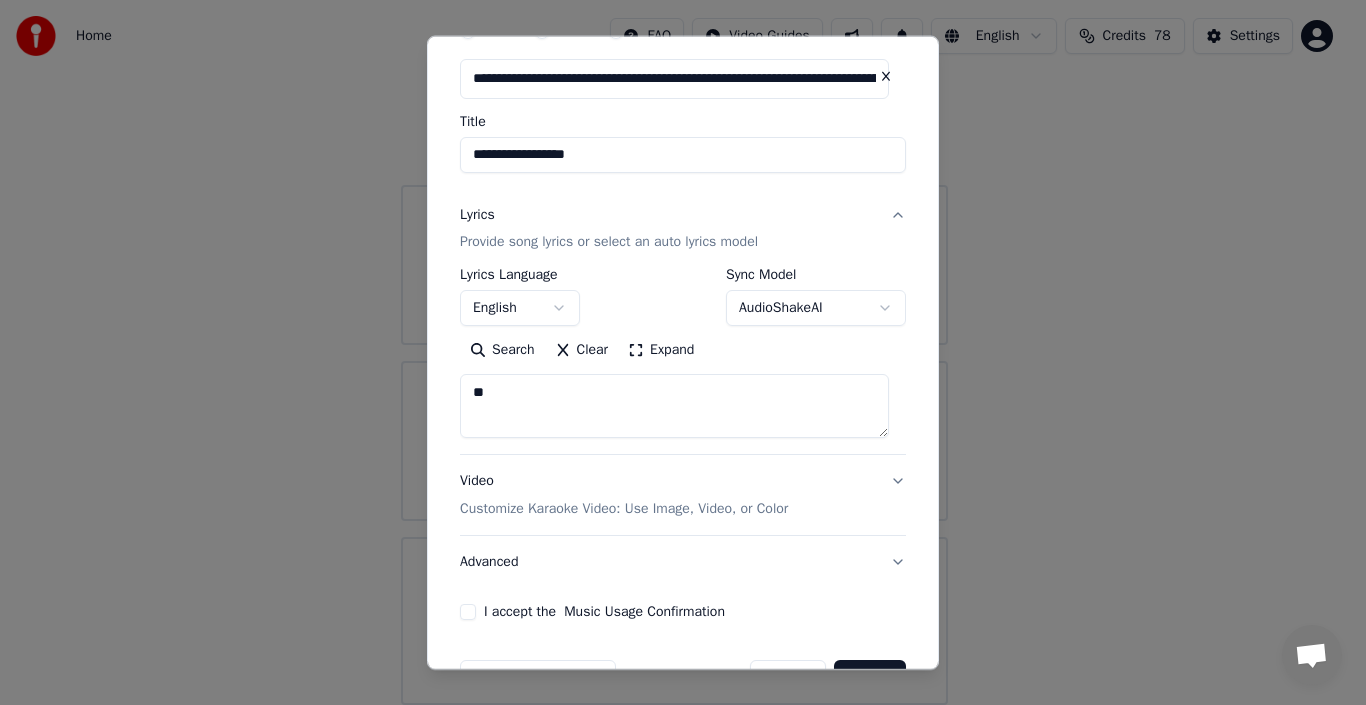 scroll, scrollTop: 159, scrollLeft: 0, axis: vertical 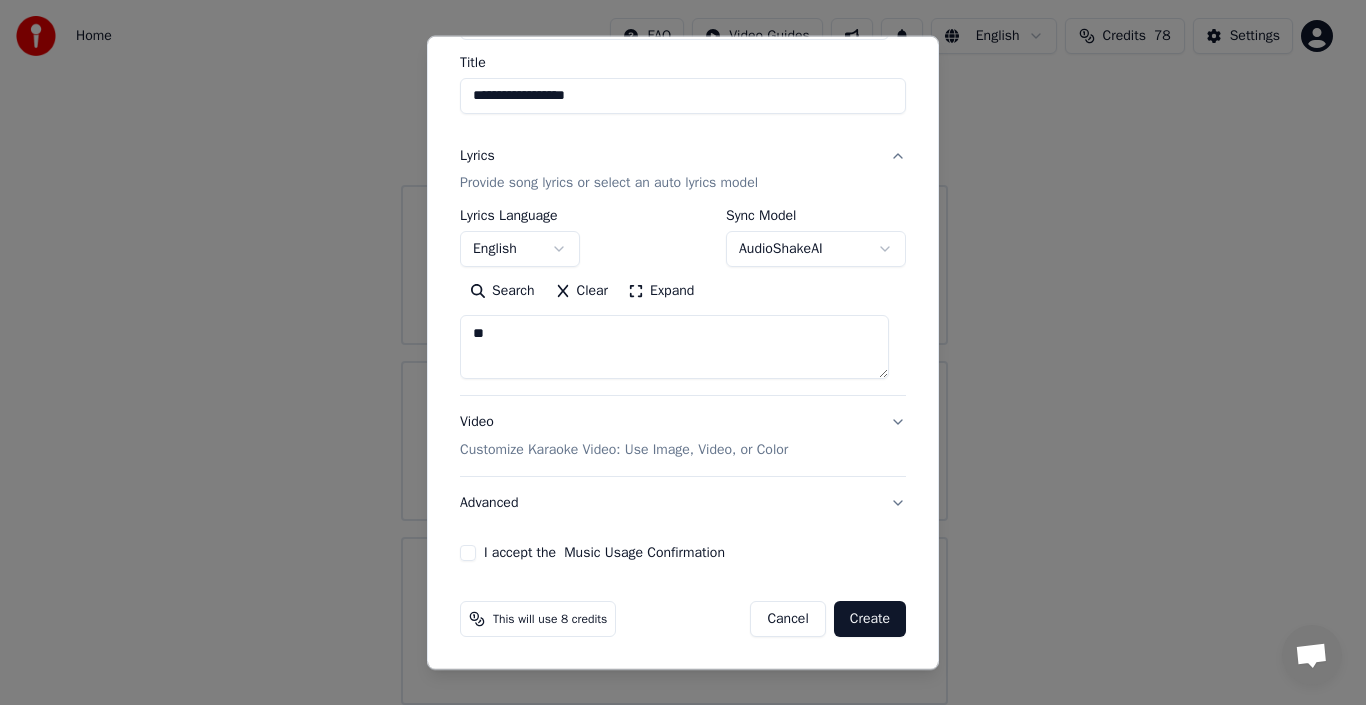 type on "**" 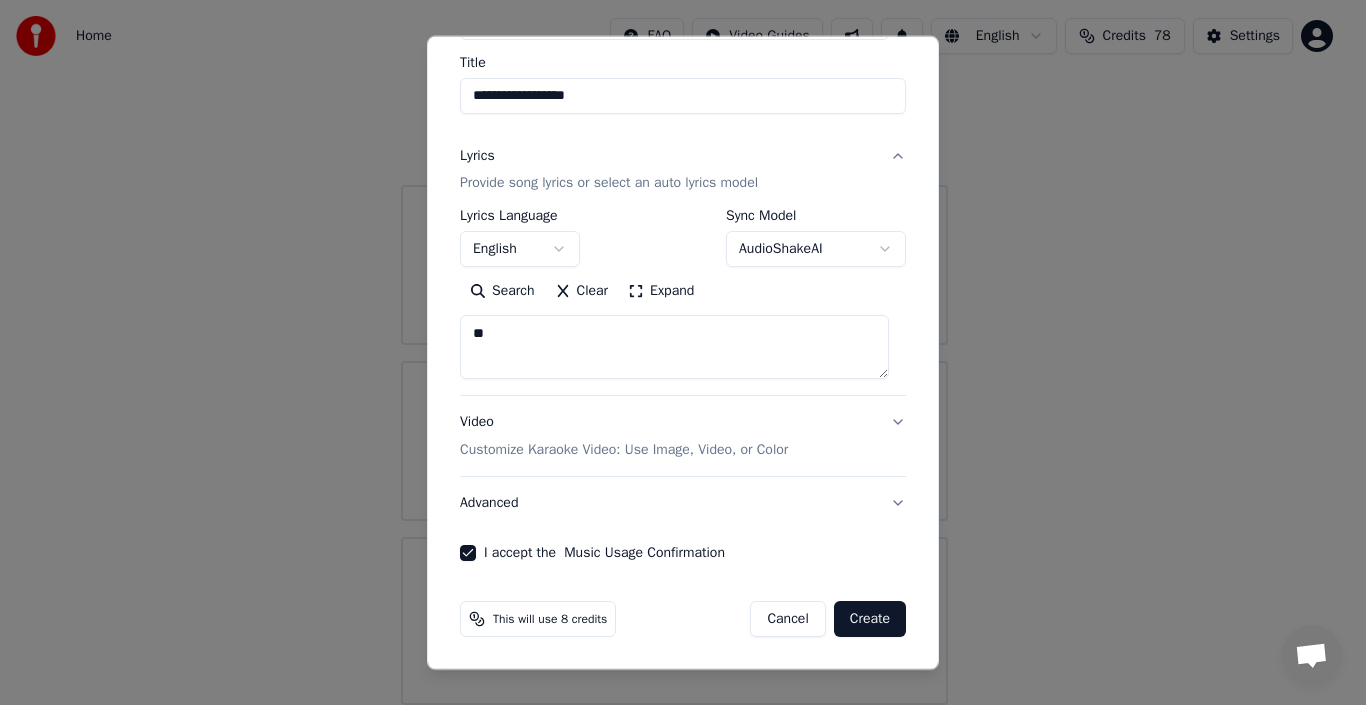 click on "Create" at bounding box center (870, 619) 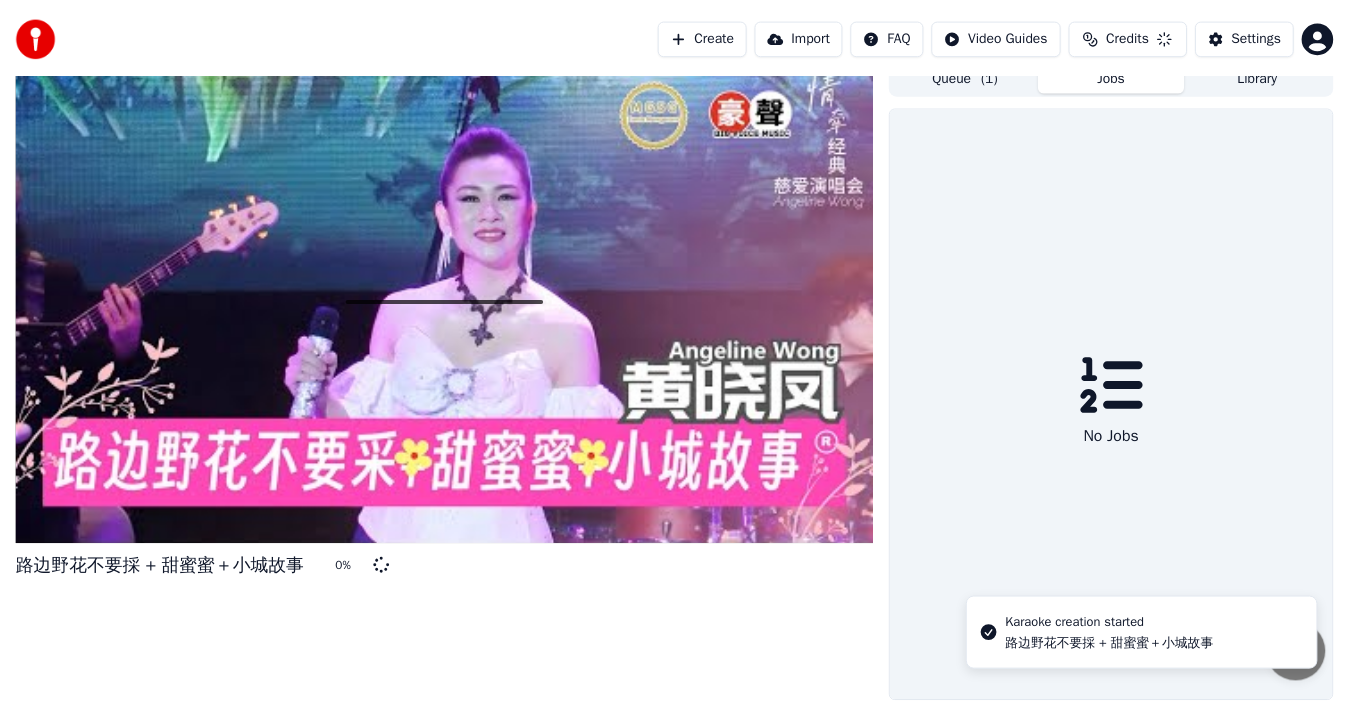 scroll, scrollTop: 14, scrollLeft: 0, axis: vertical 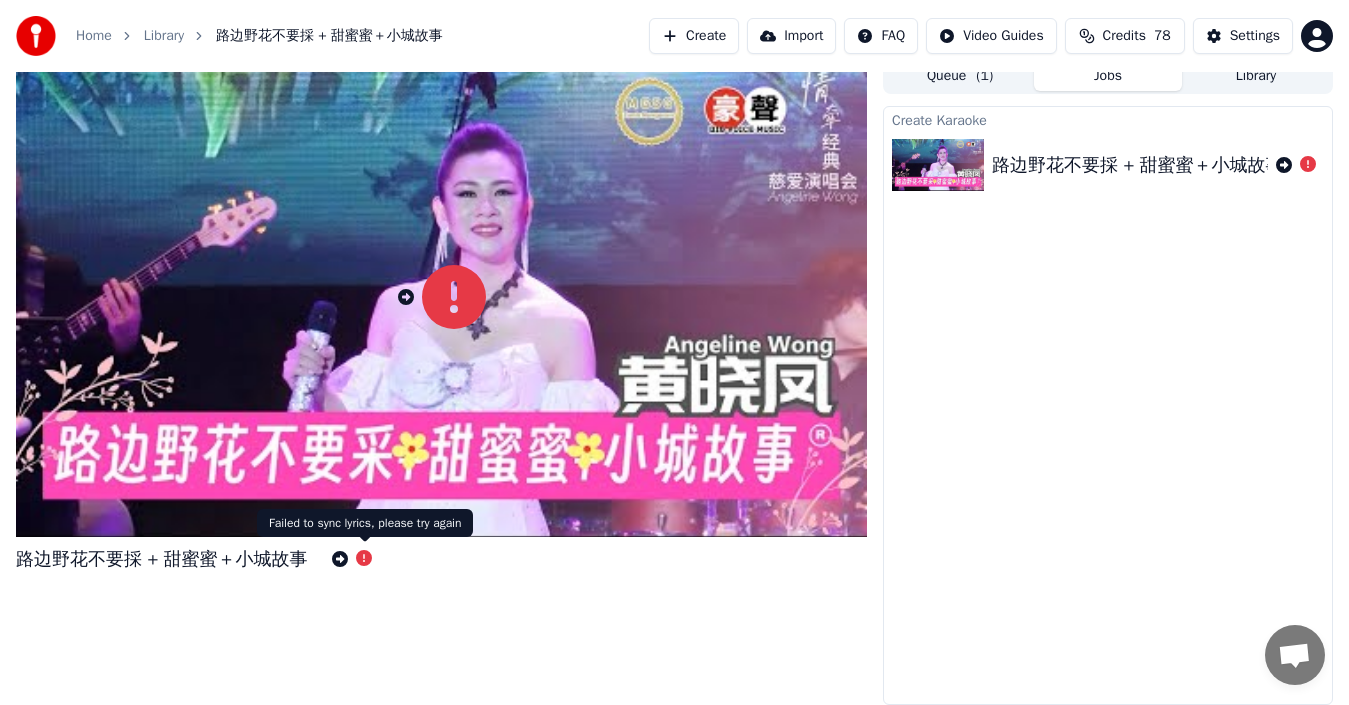 click 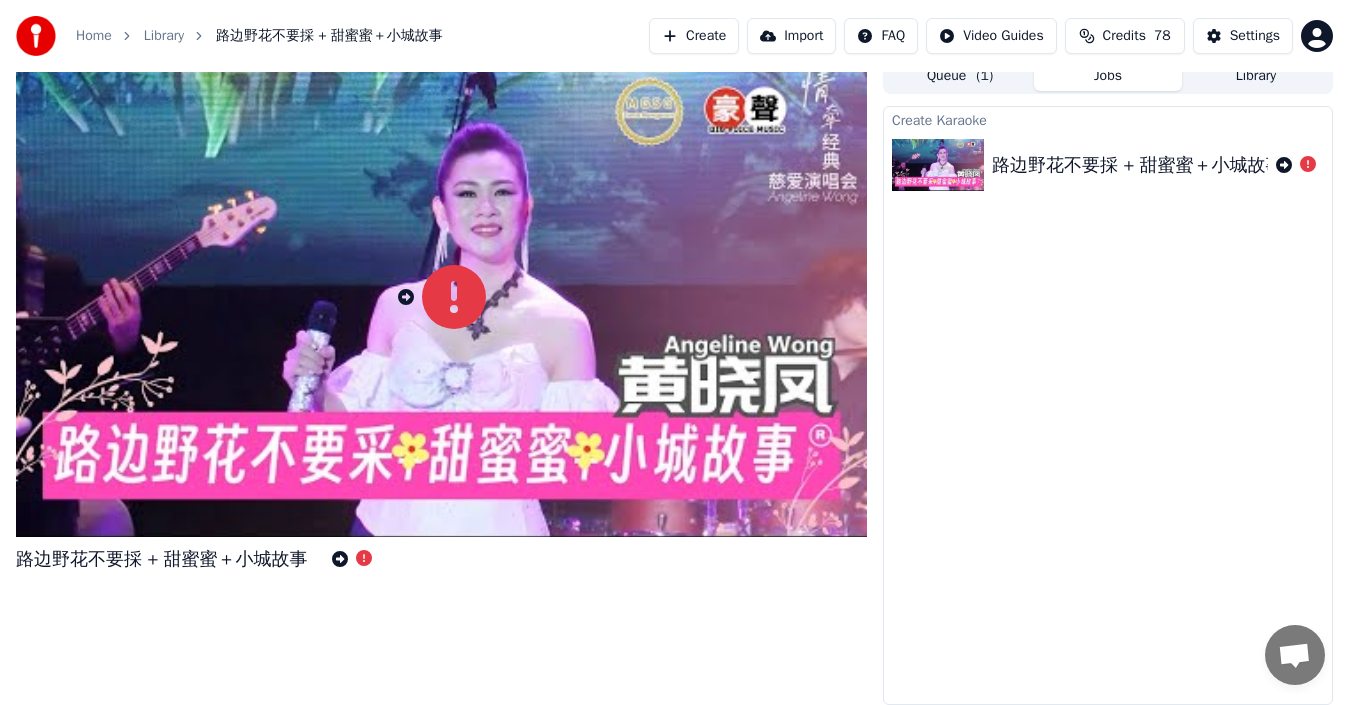 click 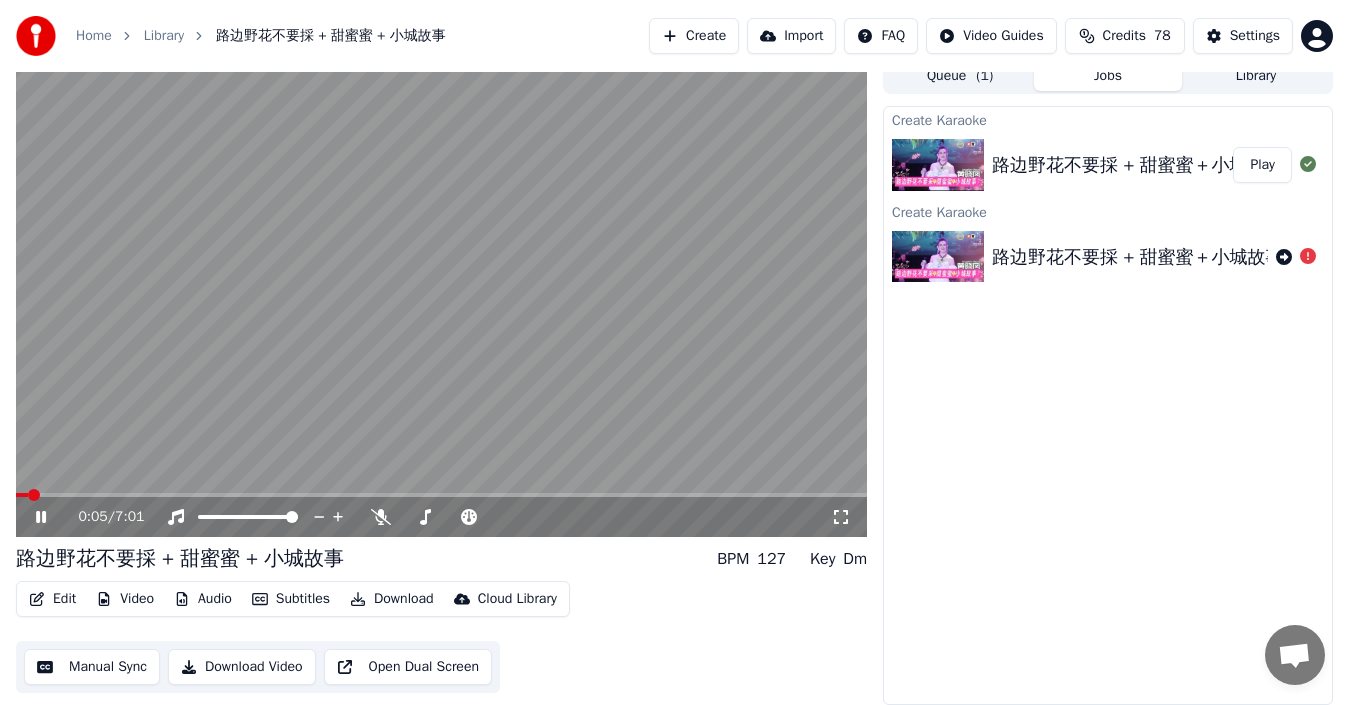 click 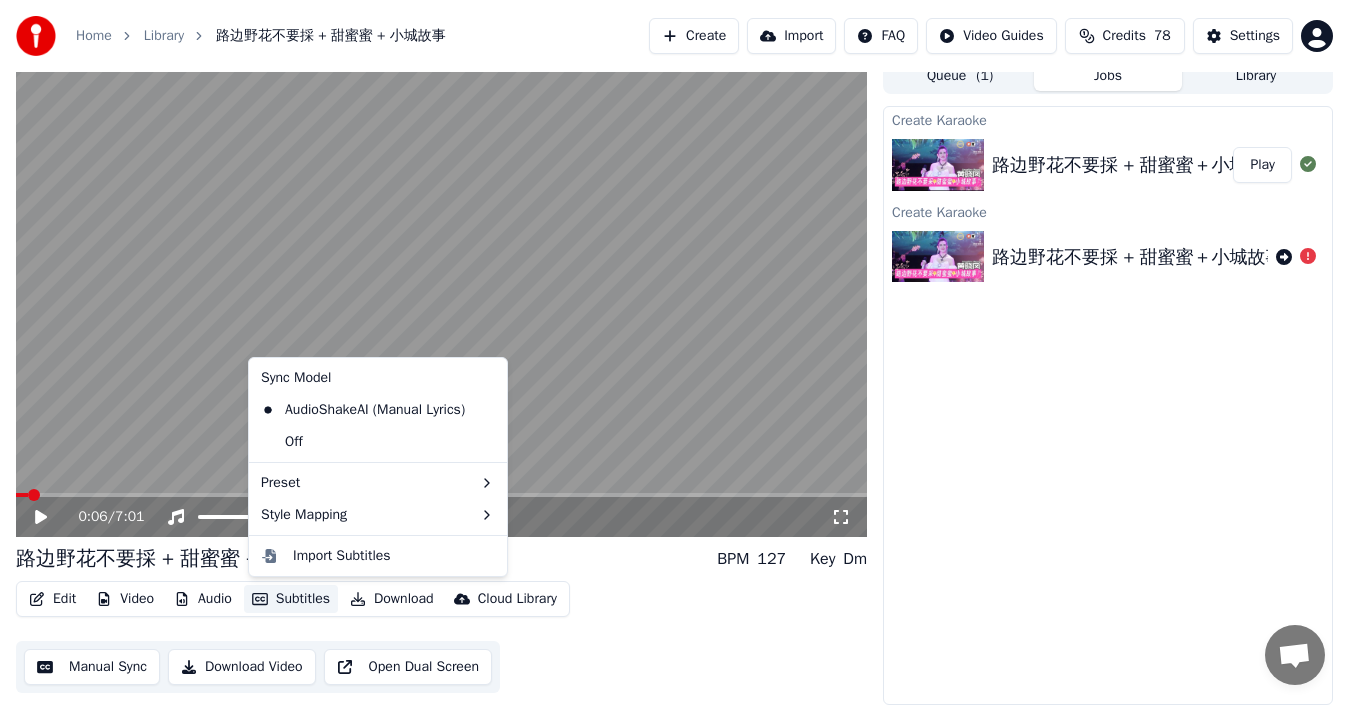 click on "Subtitles" at bounding box center (291, 599) 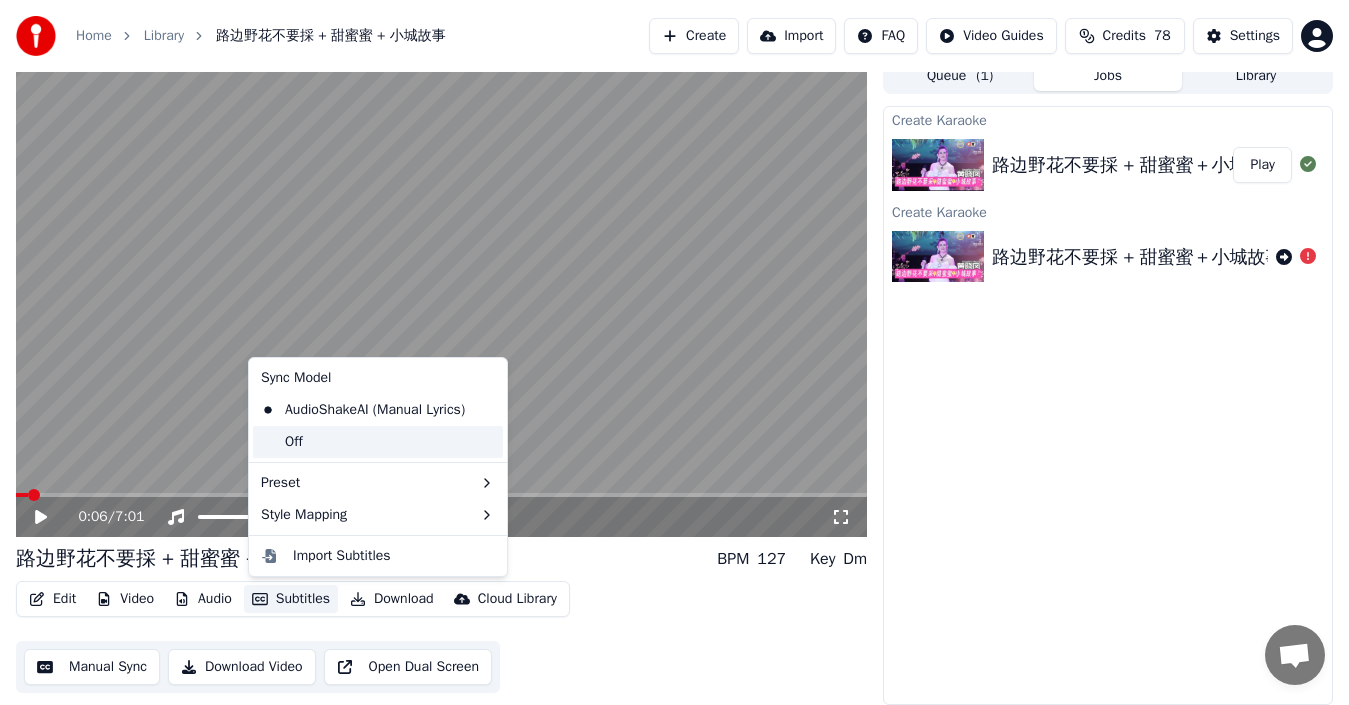 click on "Off" at bounding box center [378, 442] 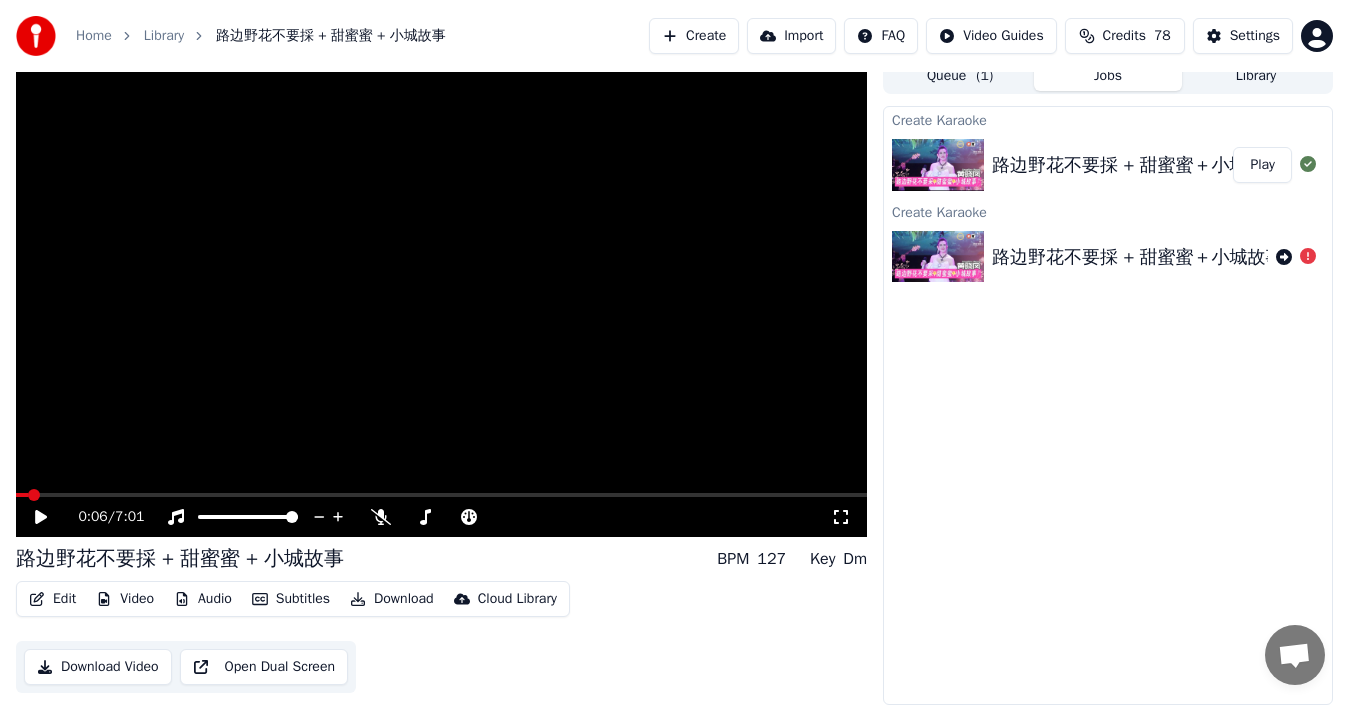 click 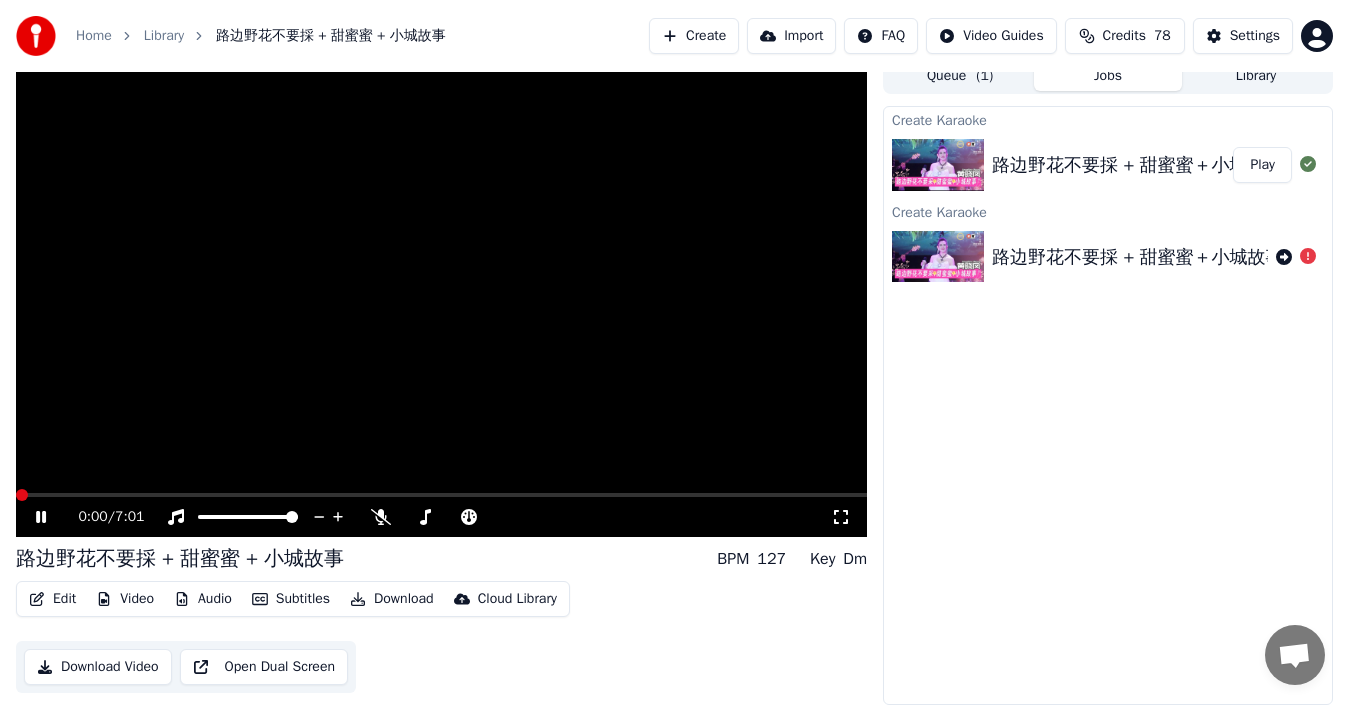 click at bounding box center (22, 495) 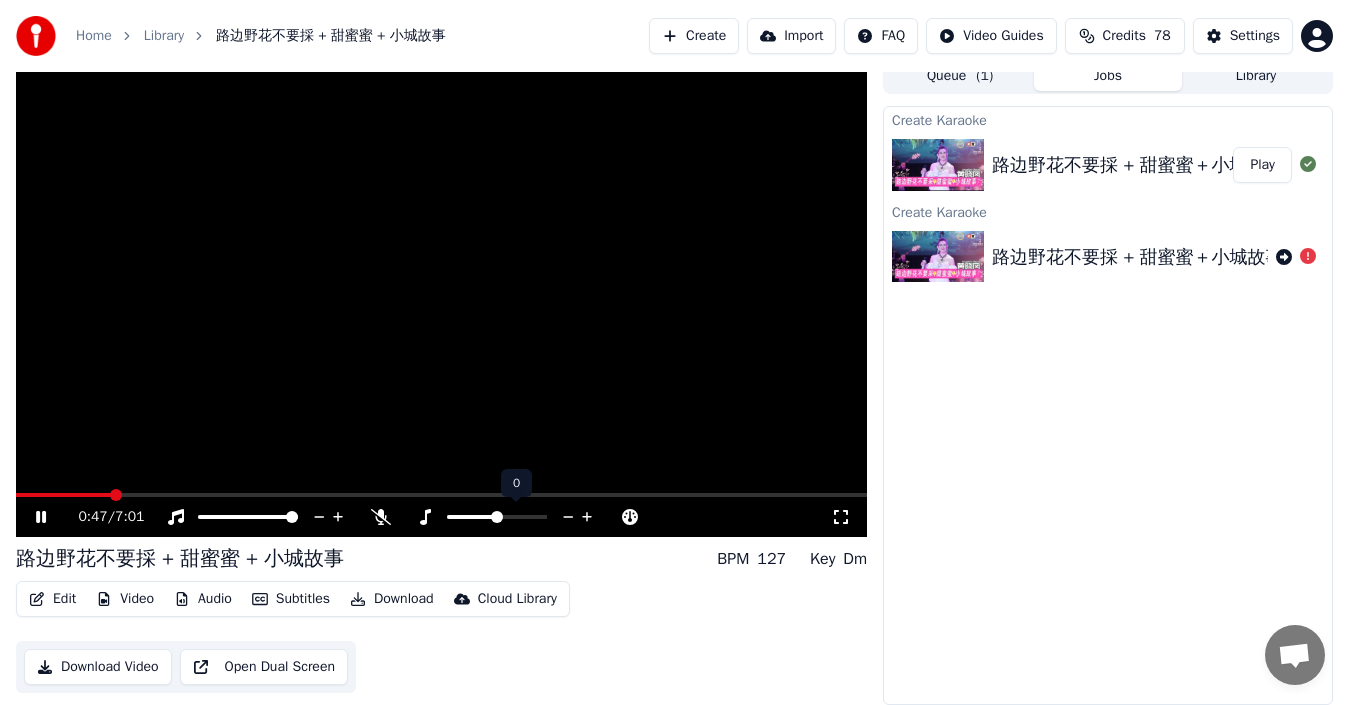 click 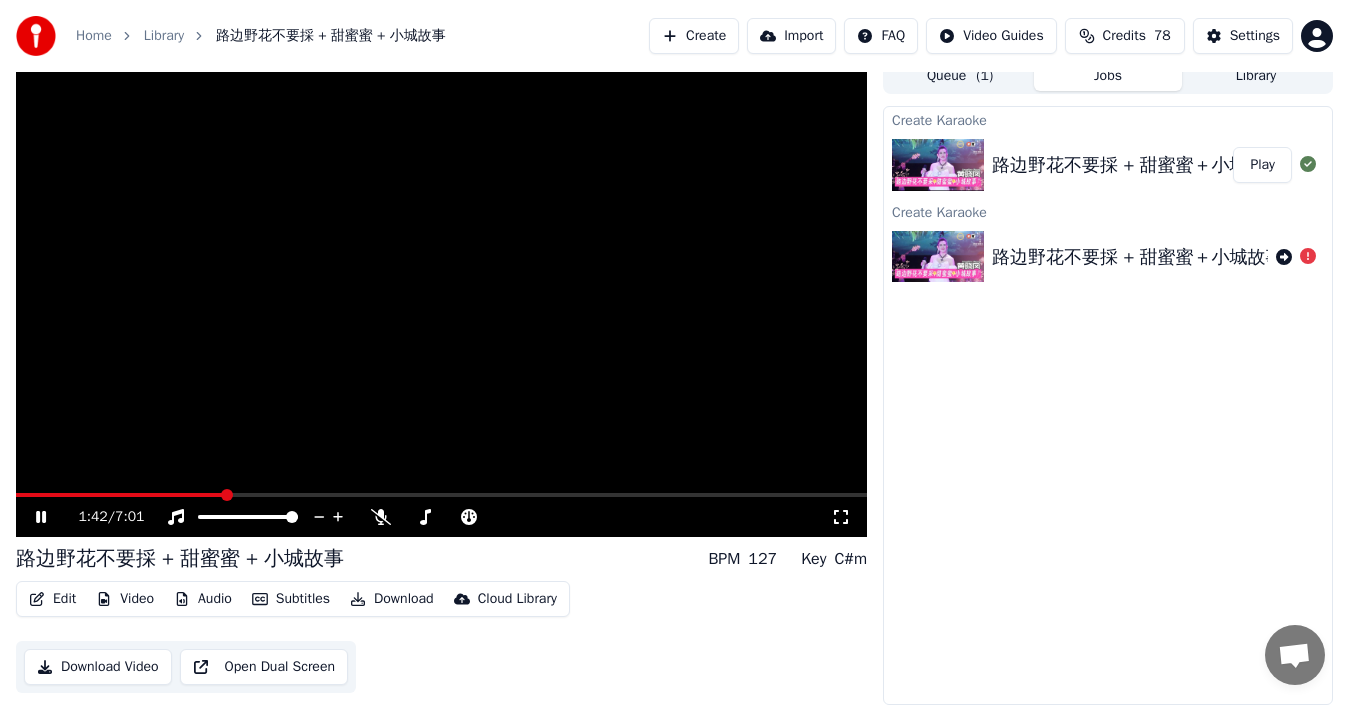 click 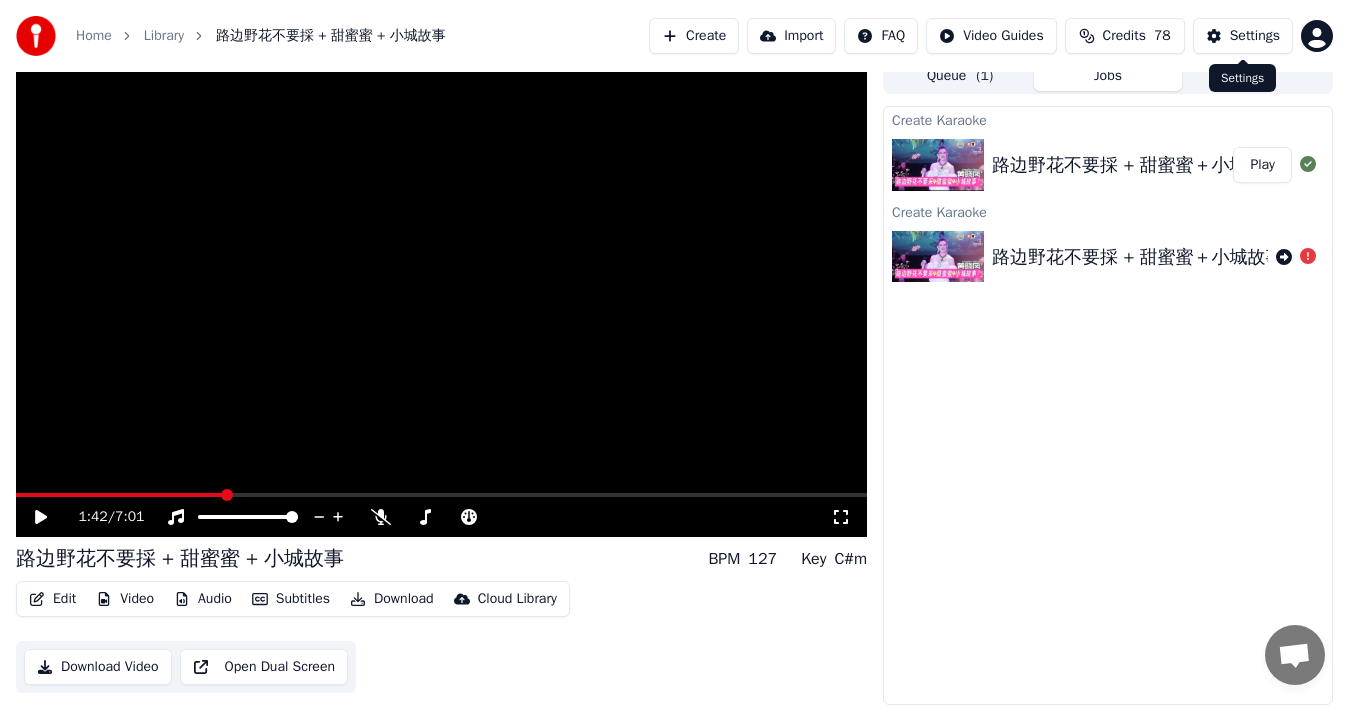 click on "Settings" at bounding box center (1243, 36) 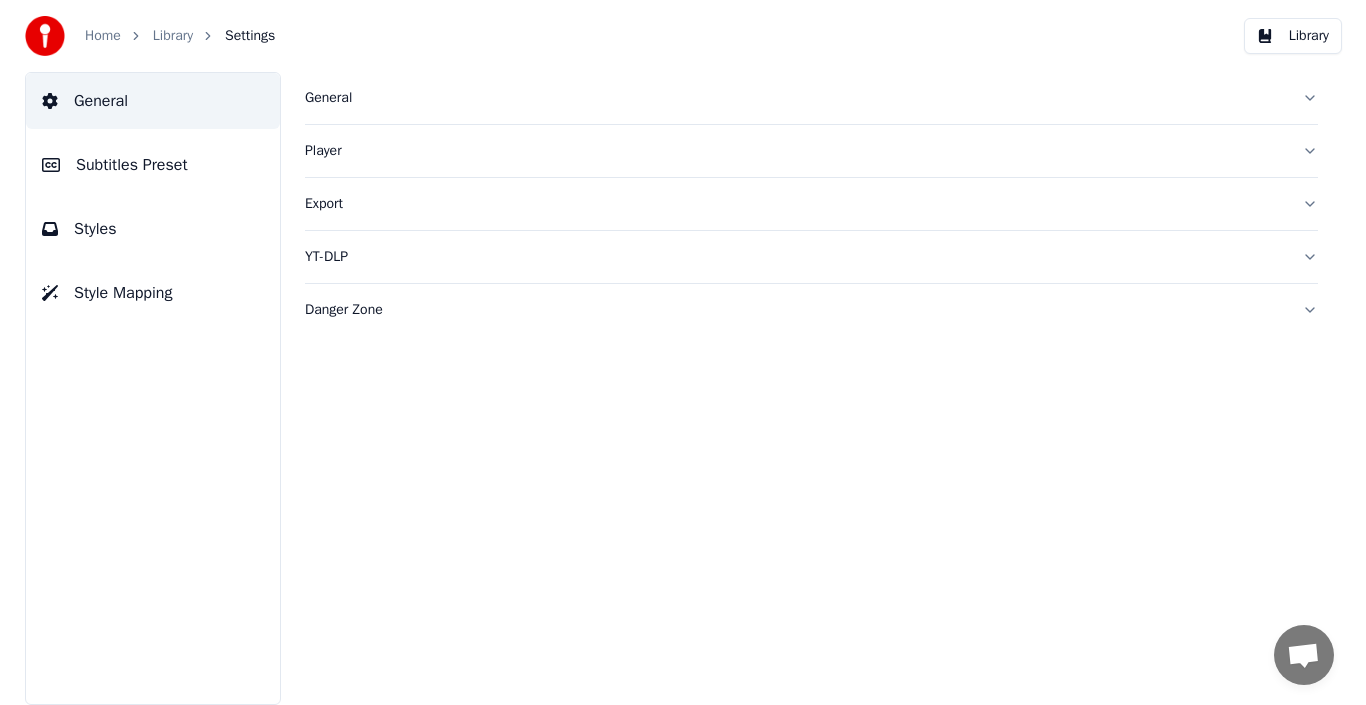 scroll, scrollTop: 0, scrollLeft: 0, axis: both 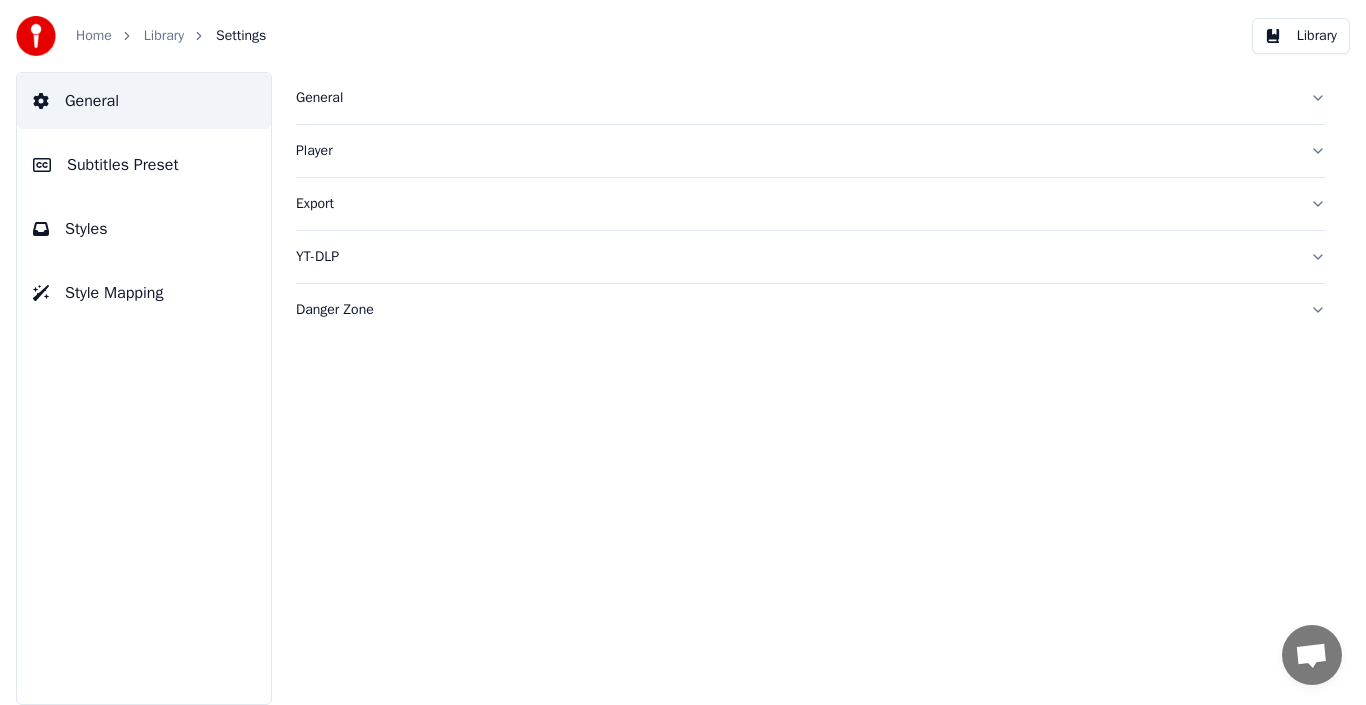 click on "Export" at bounding box center [795, 204] 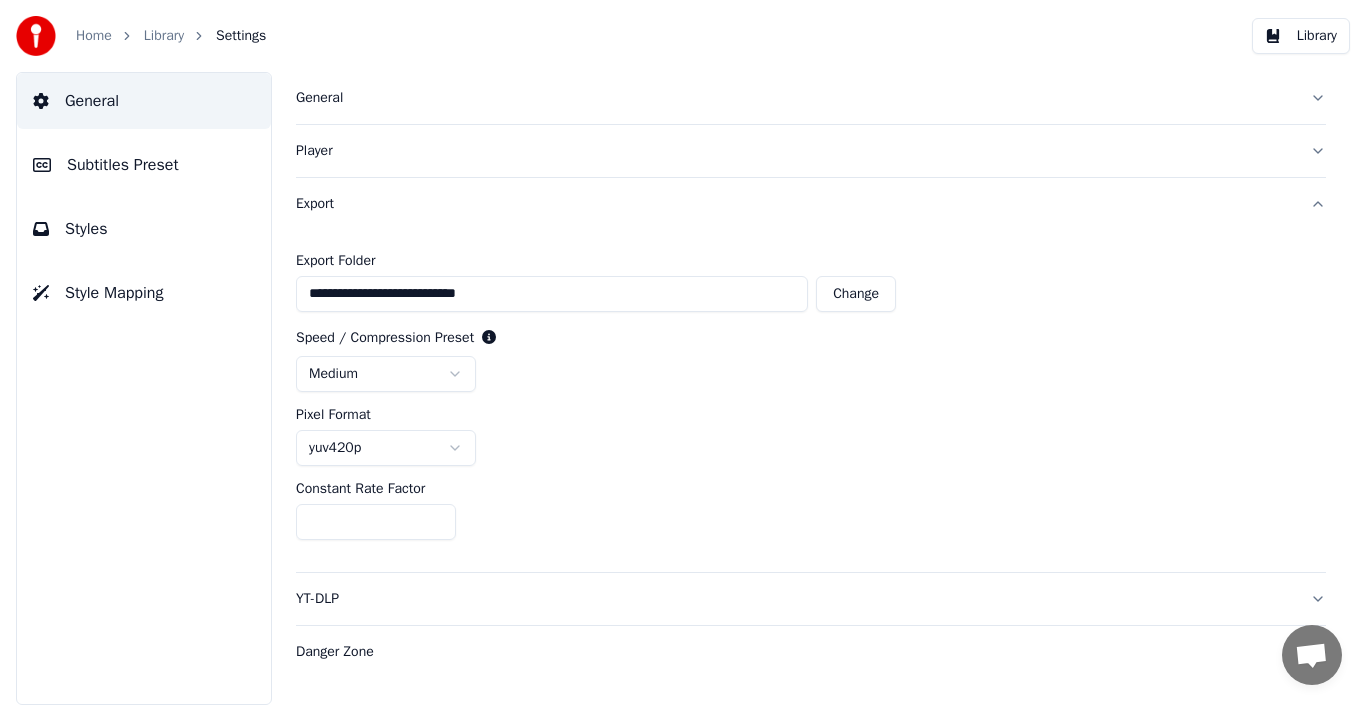click on "Change" at bounding box center (856, 294) 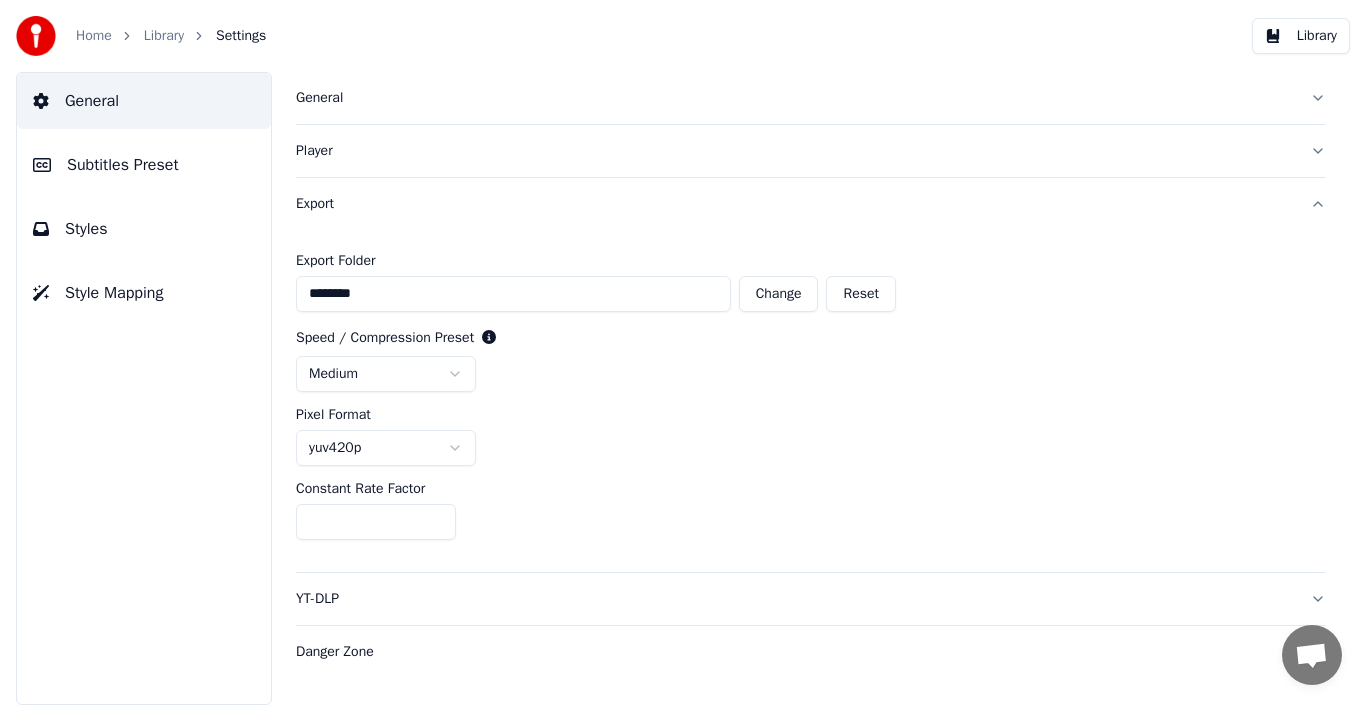click on "General" at bounding box center [811, 98] 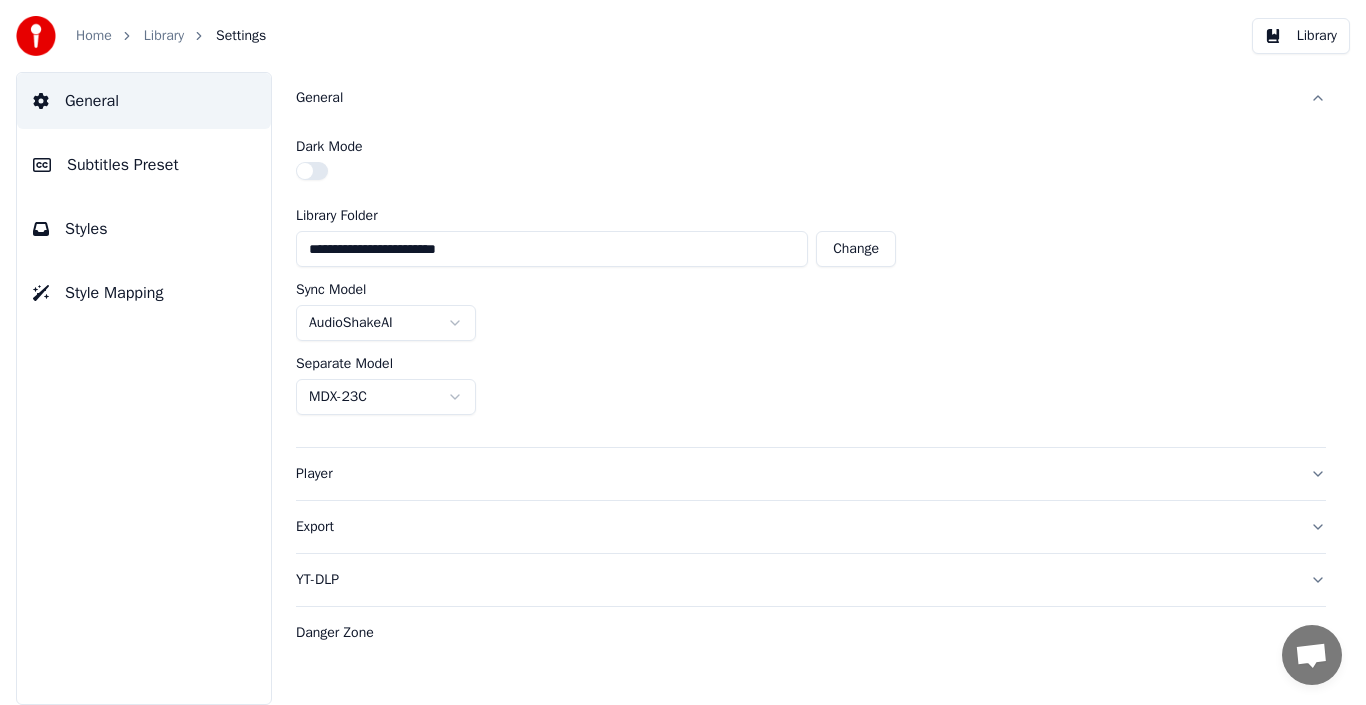 click on "Player" at bounding box center (811, 474) 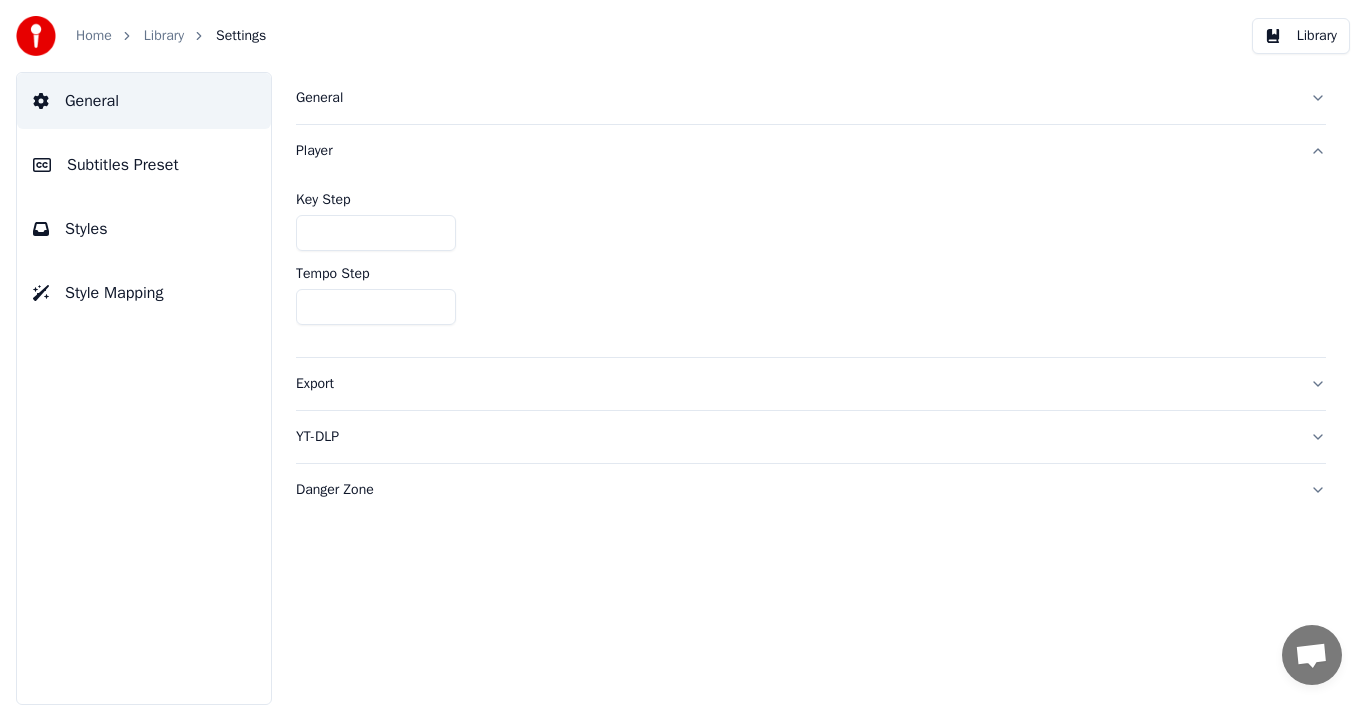 click on "Export" at bounding box center (811, 384) 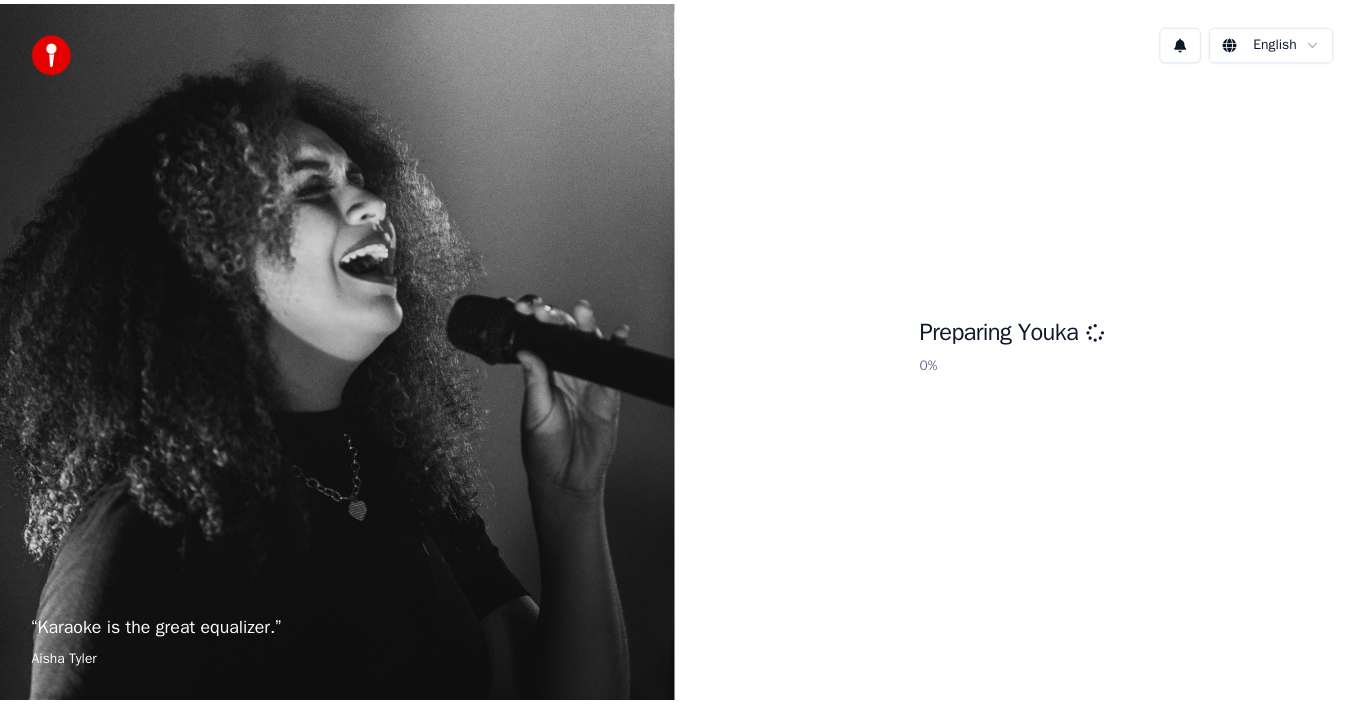 scroll, scrollTop: 0, scrollLeft: 0, axis: both 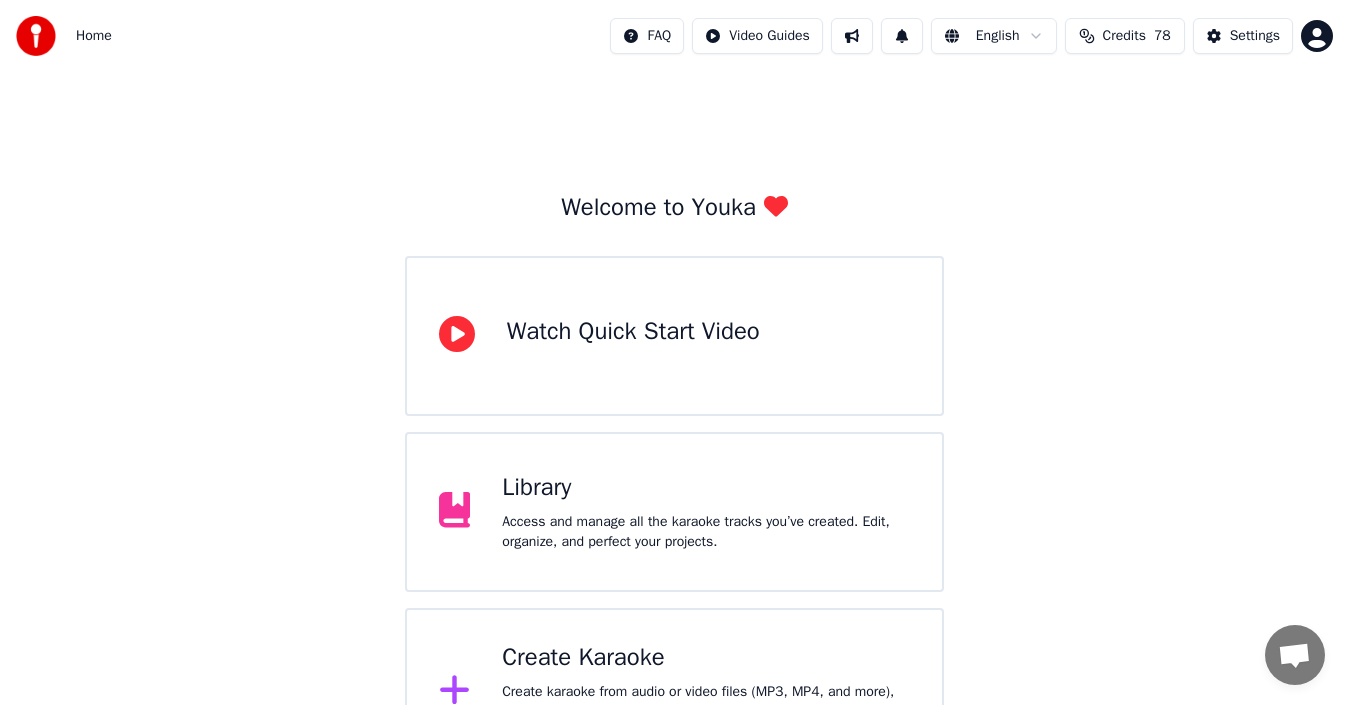 click on "Library" at bounding box center [706, 488] 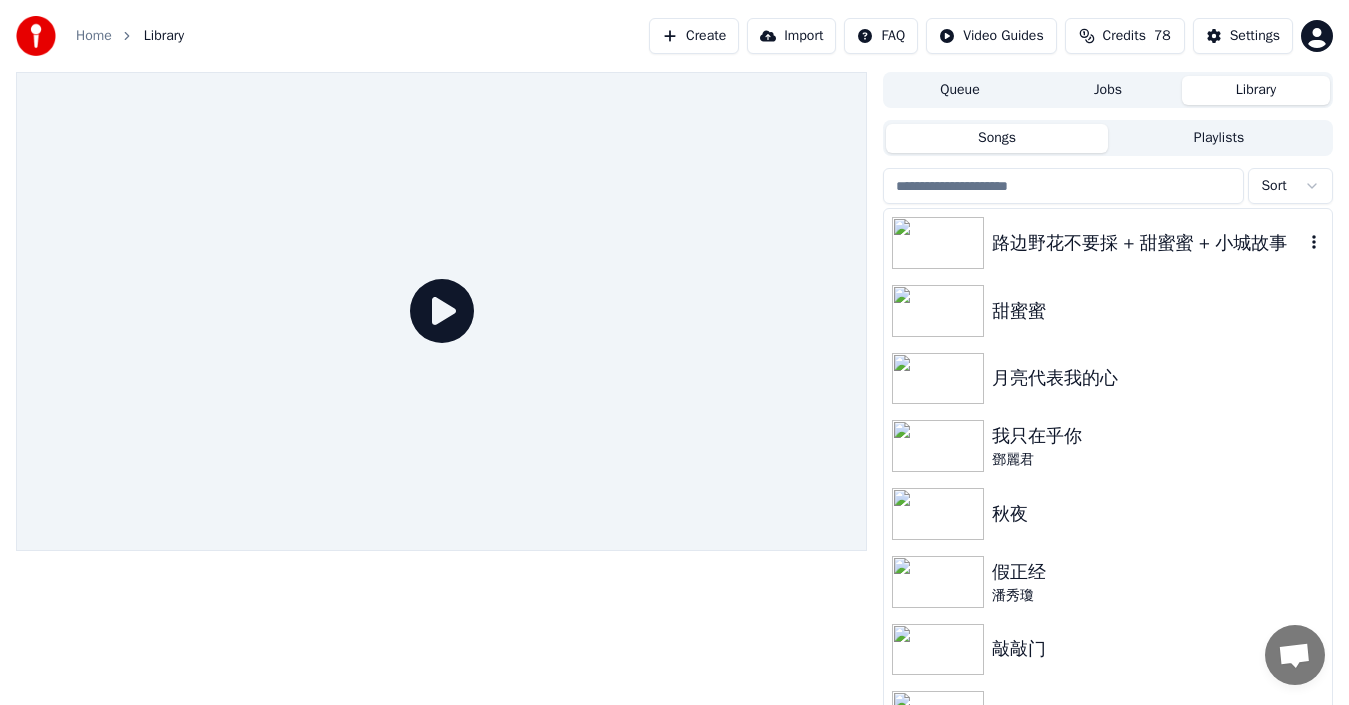 click at bounding box center (938, 243) 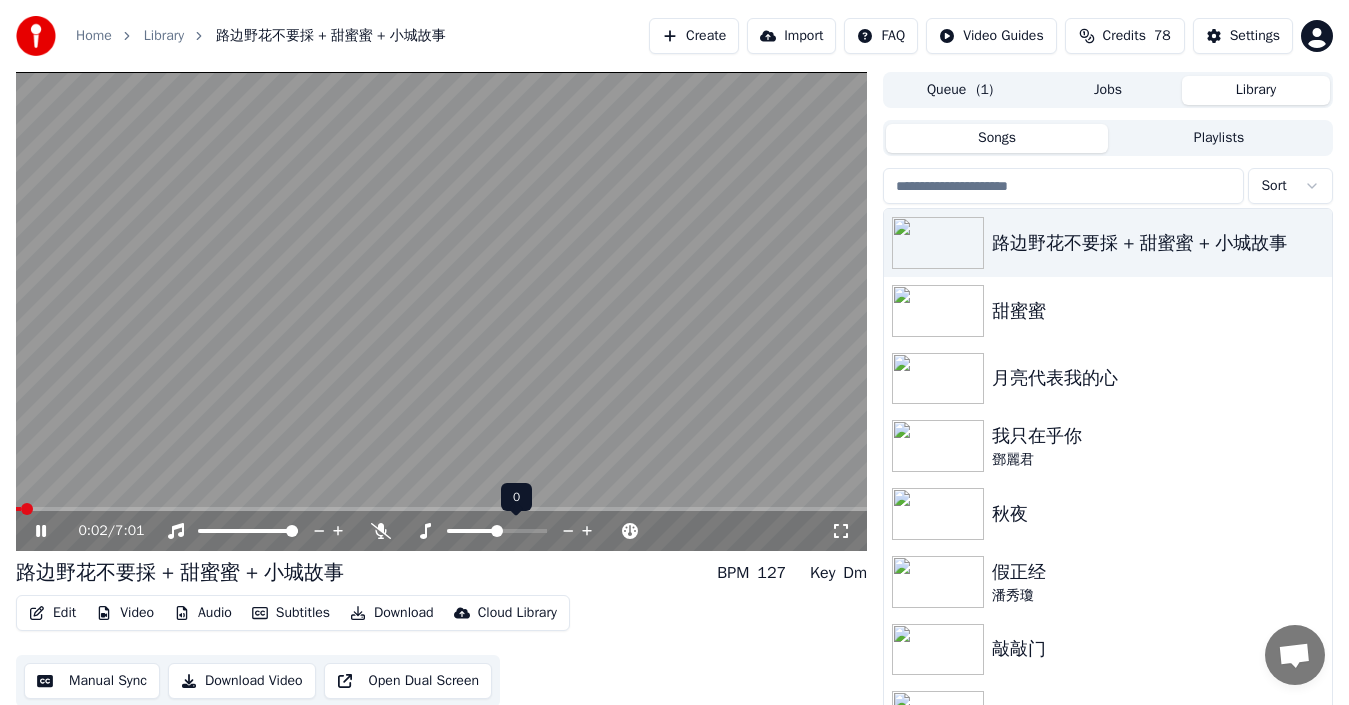 click 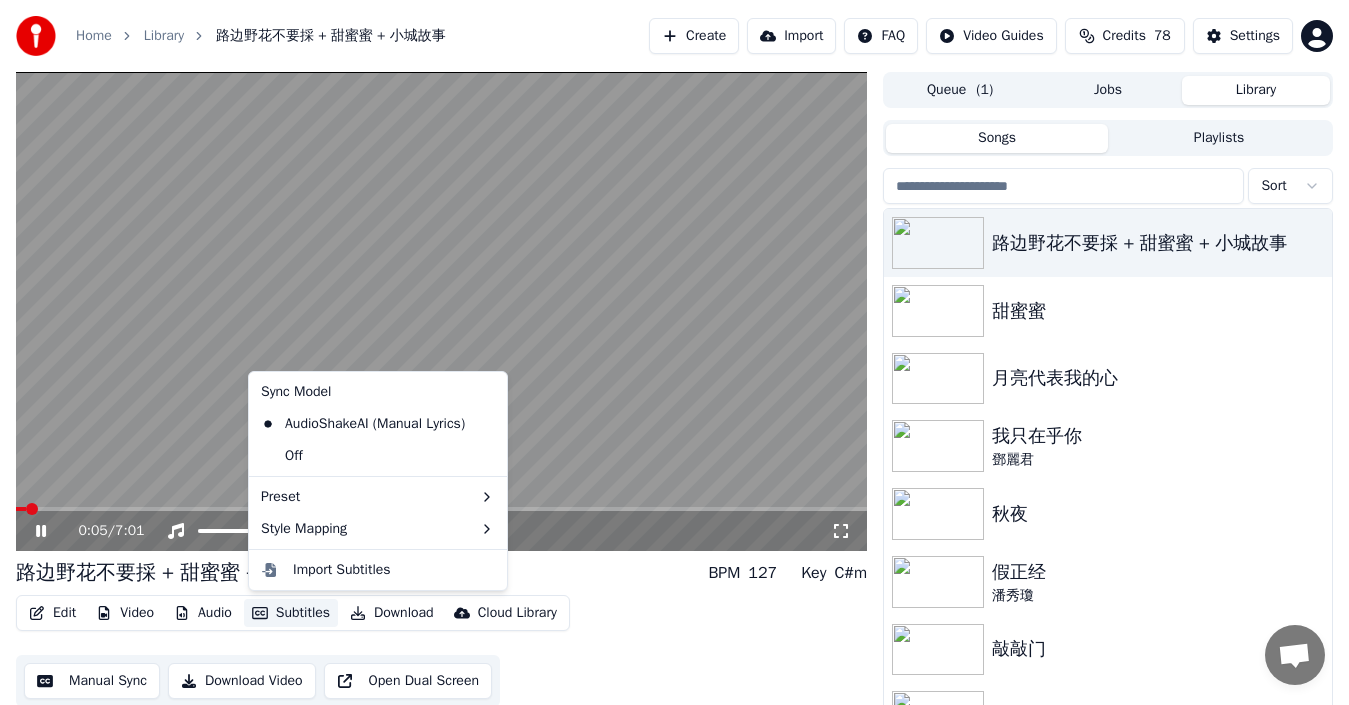 click on "Subtitles" at bounding box center [291, 613] 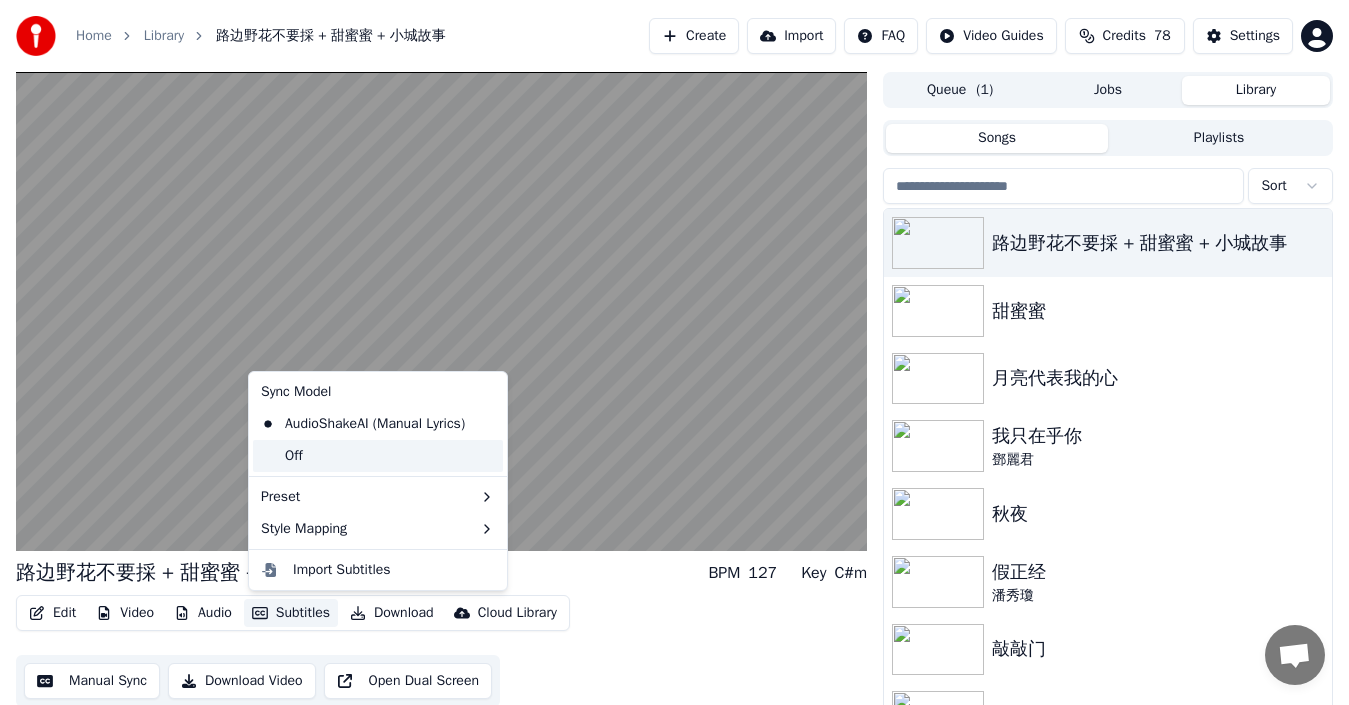 click on "Off" at bounding box center [378, 456] 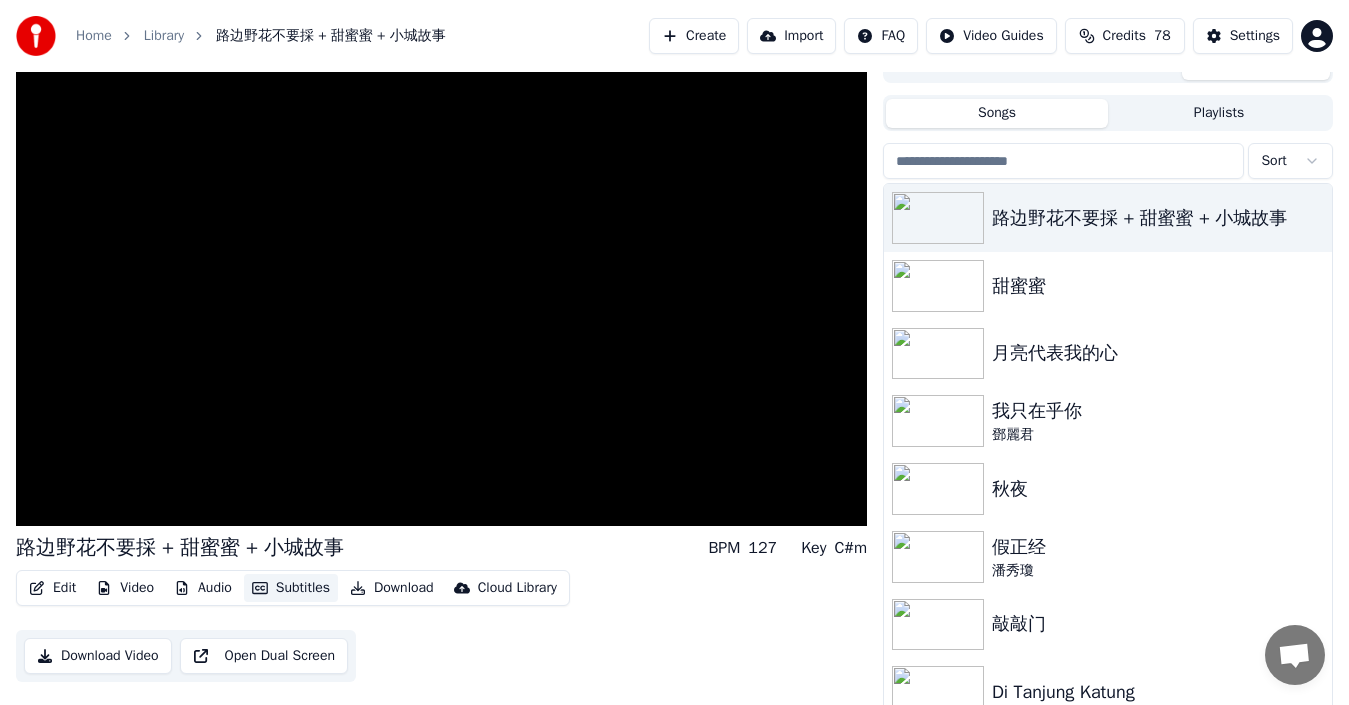 scroll, scrollTop: 32, scrollLeft: 0, axis: vertical 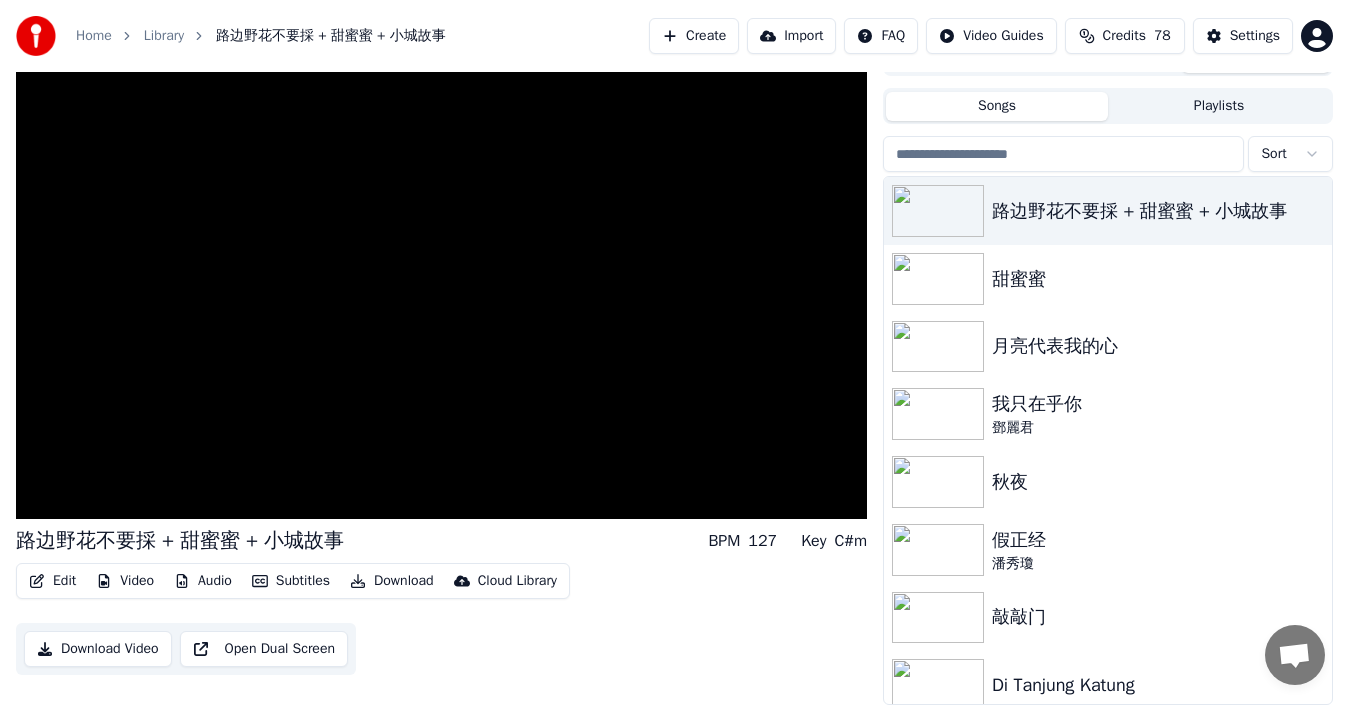 click on "Download Video" at bounding box center [98, 649] 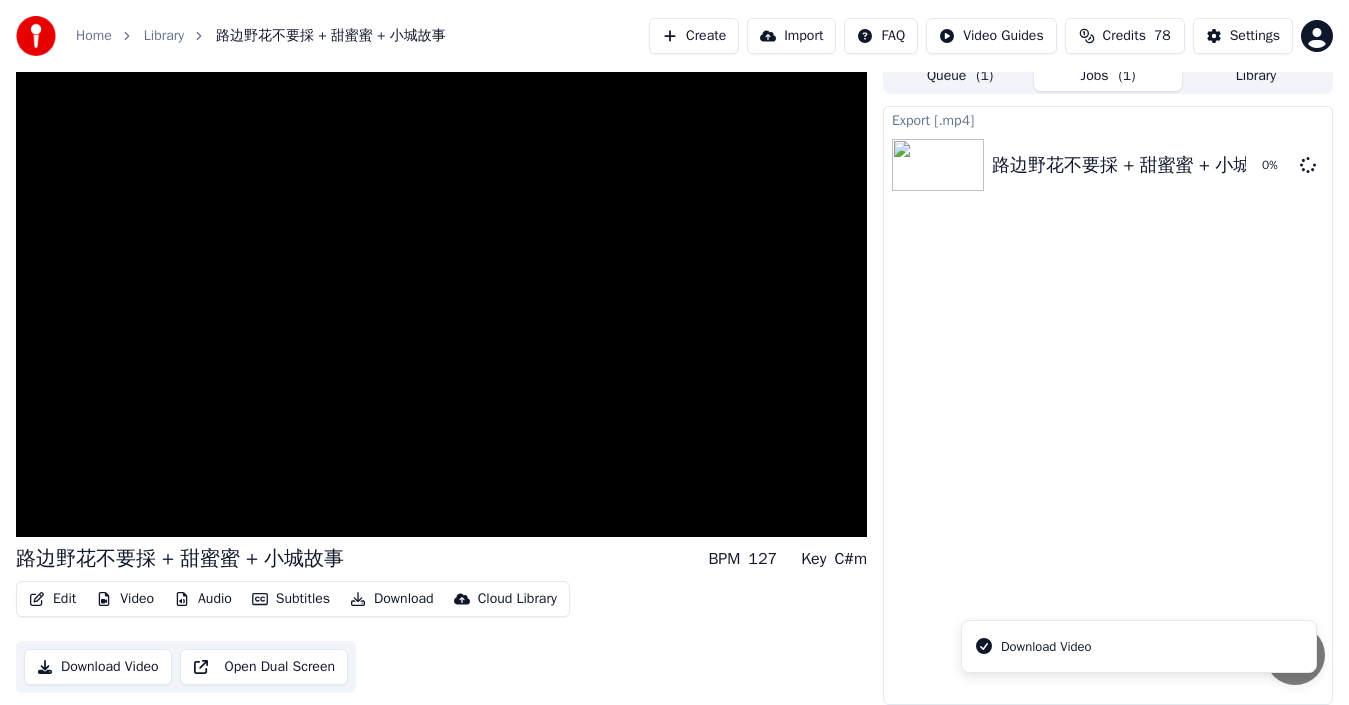 scroll, scrollTop: 14, scrollLeft: 0, axis: vertical 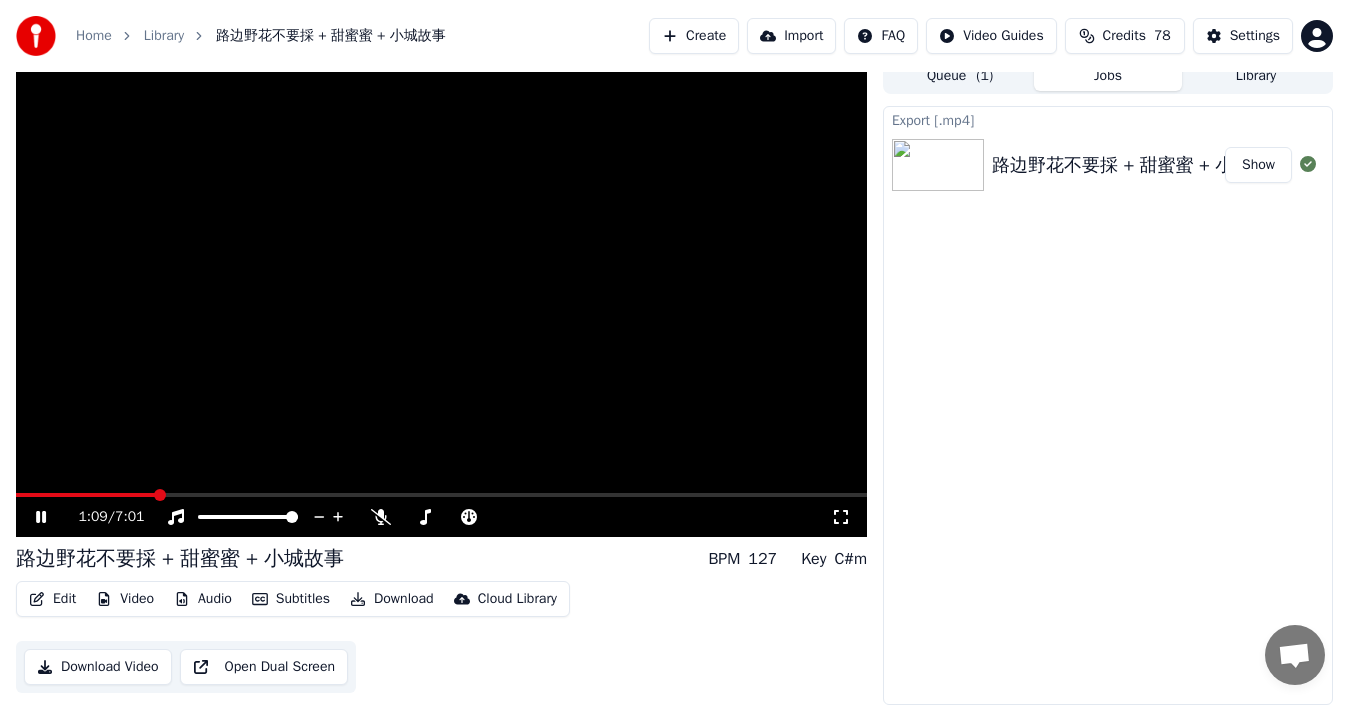 click 